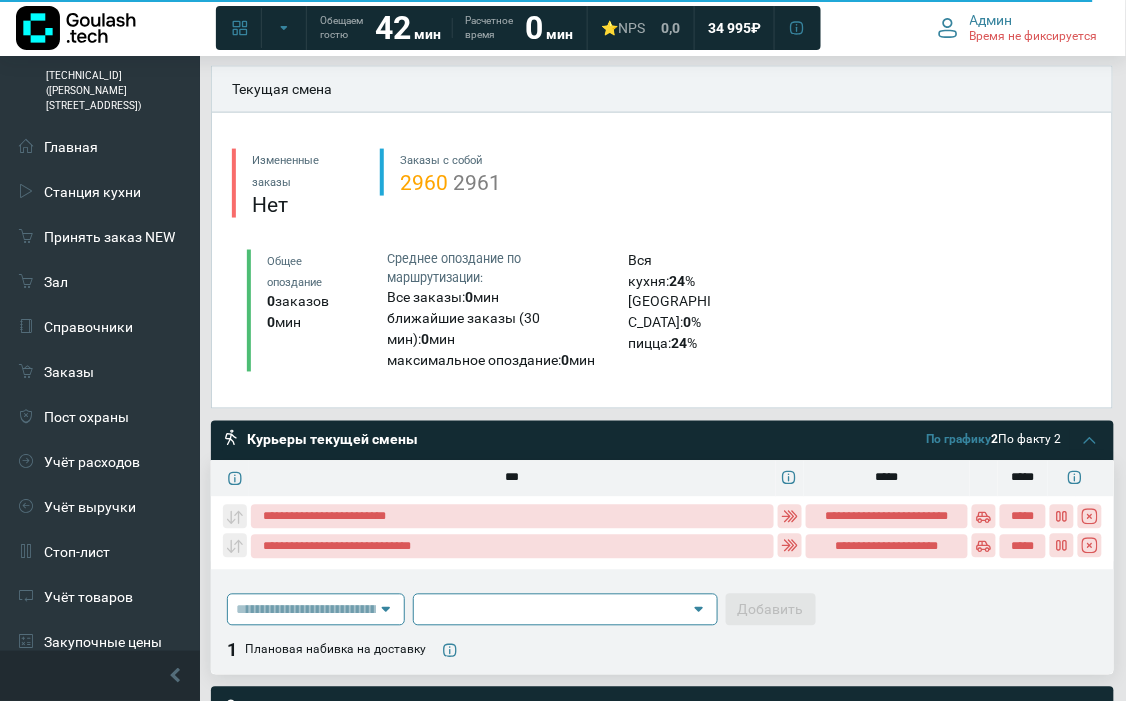 scroll, scrollTop: 777, scrollLeft: 0, axis: vertical 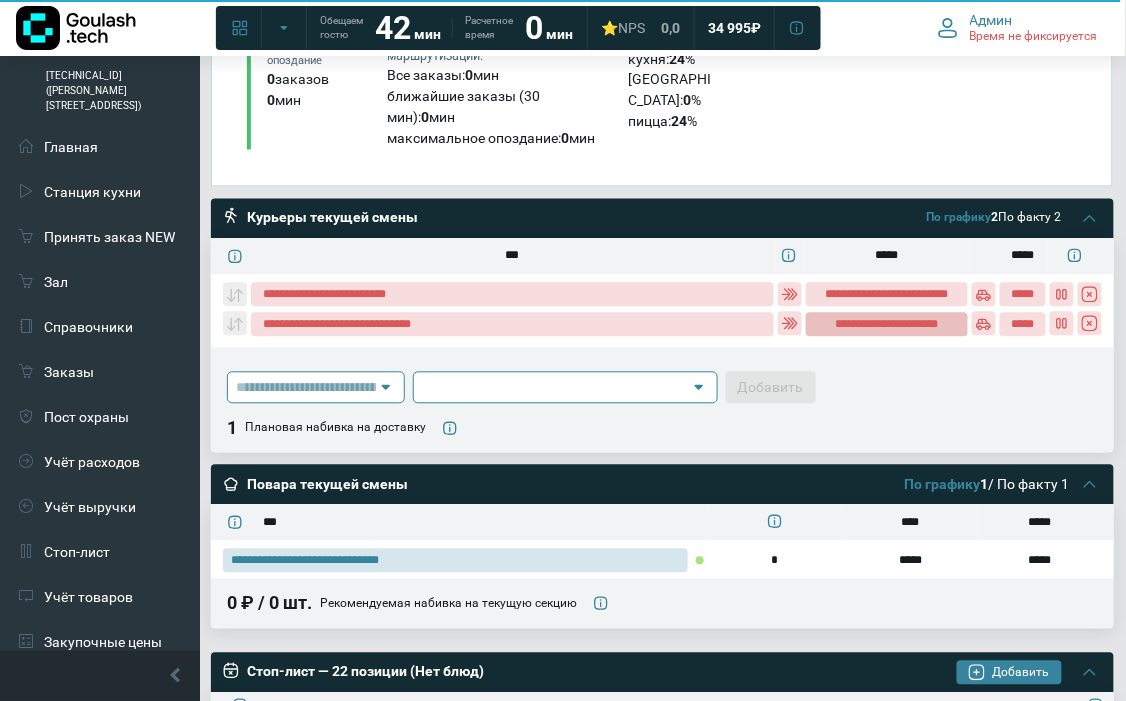 click on "**********" at bounding box center (887, 325) 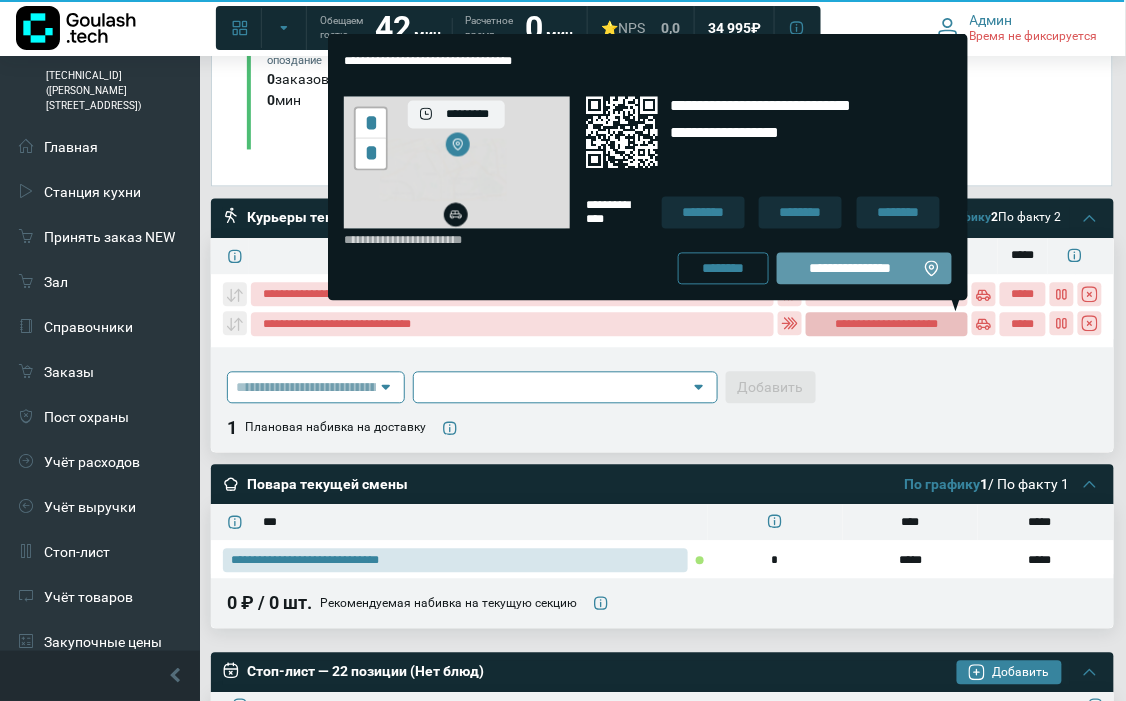 click on "**********" at bounding box center [850, 269] 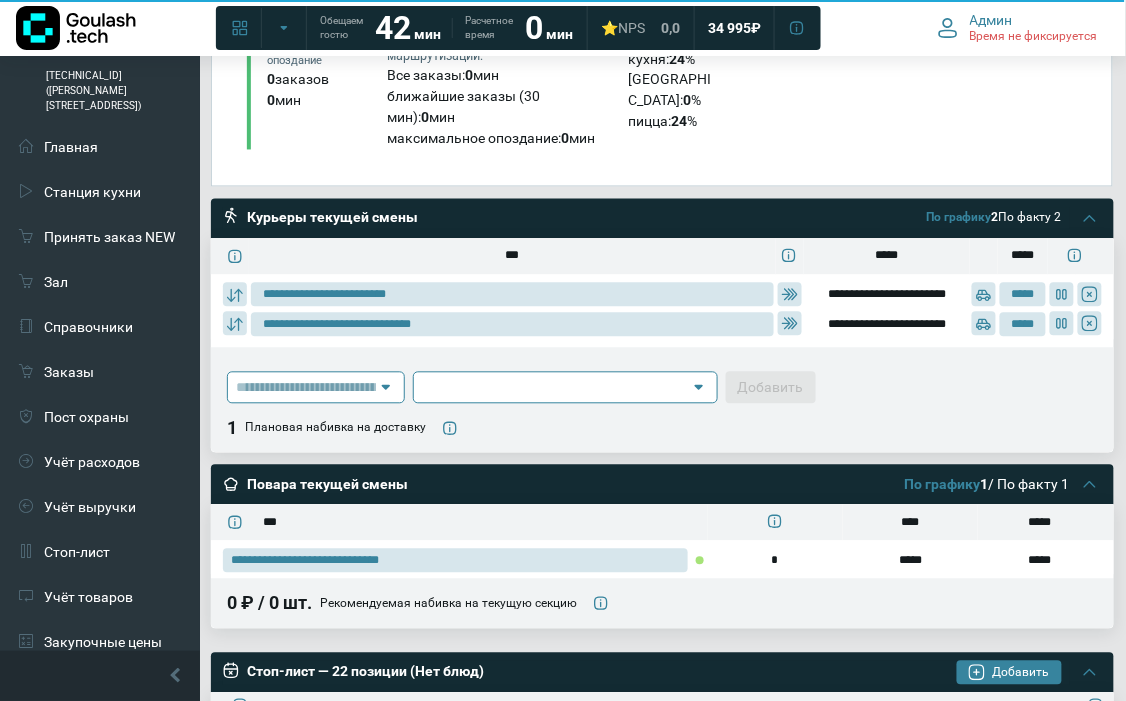 click on "*****" at bounding box center [887, 257] 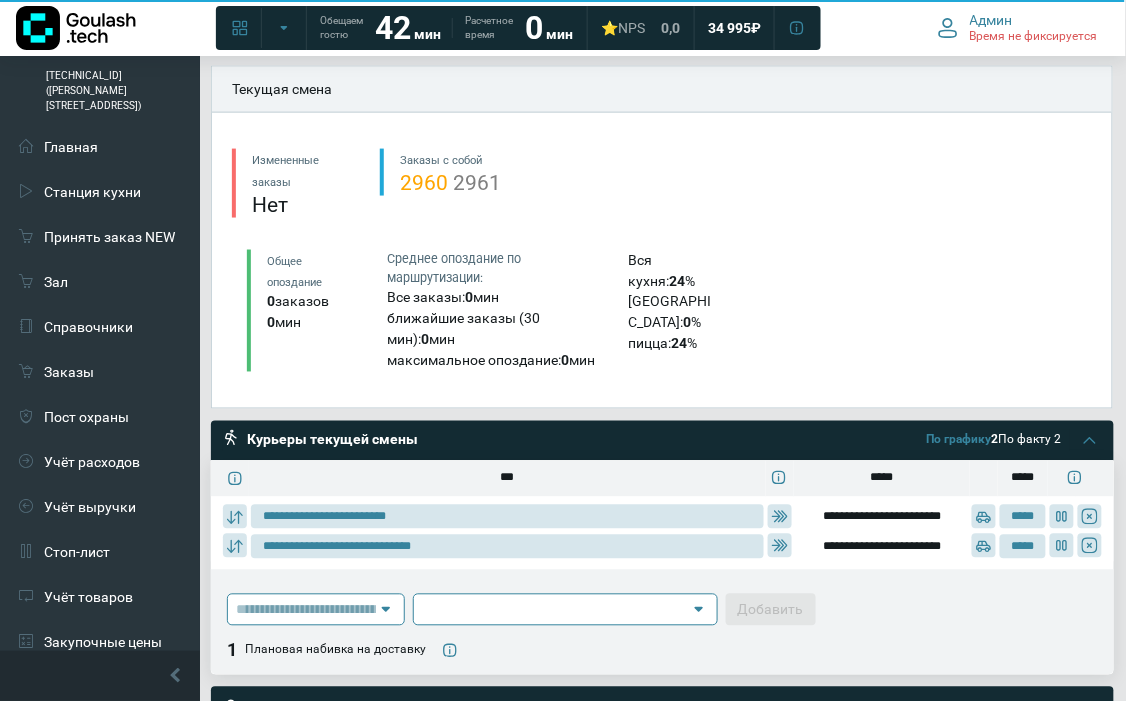 scroll, scrollTop: 666, scrollLeft: 0, axis: vertical 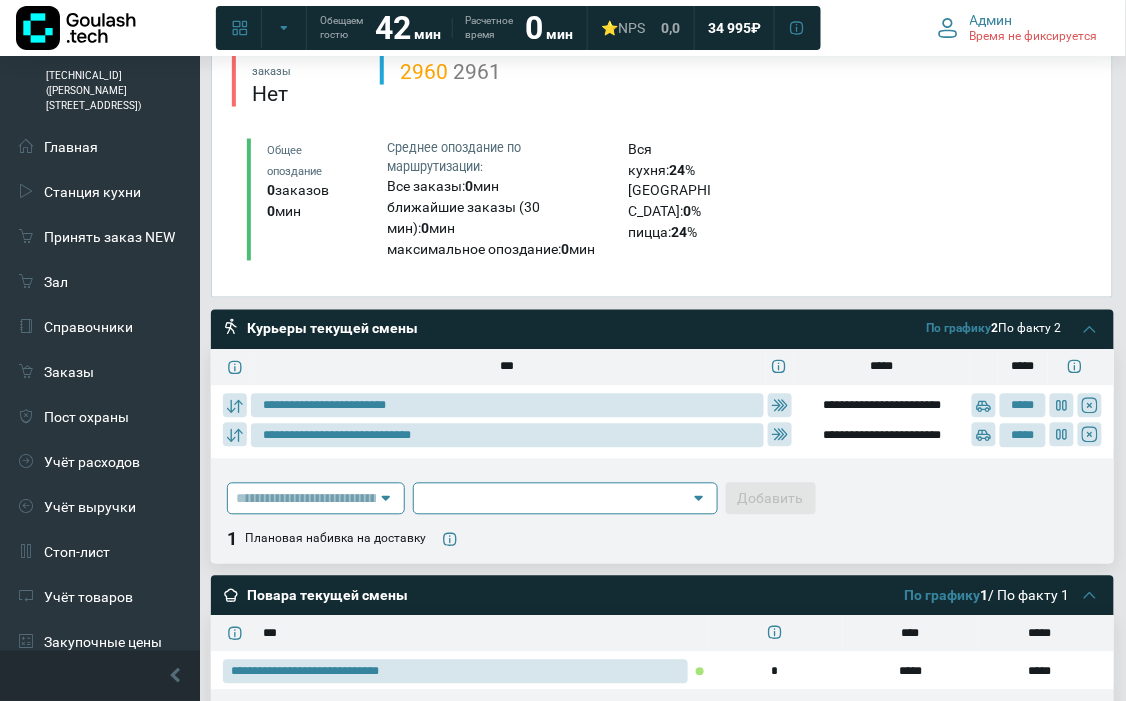 click at bounding box center (306, 499) 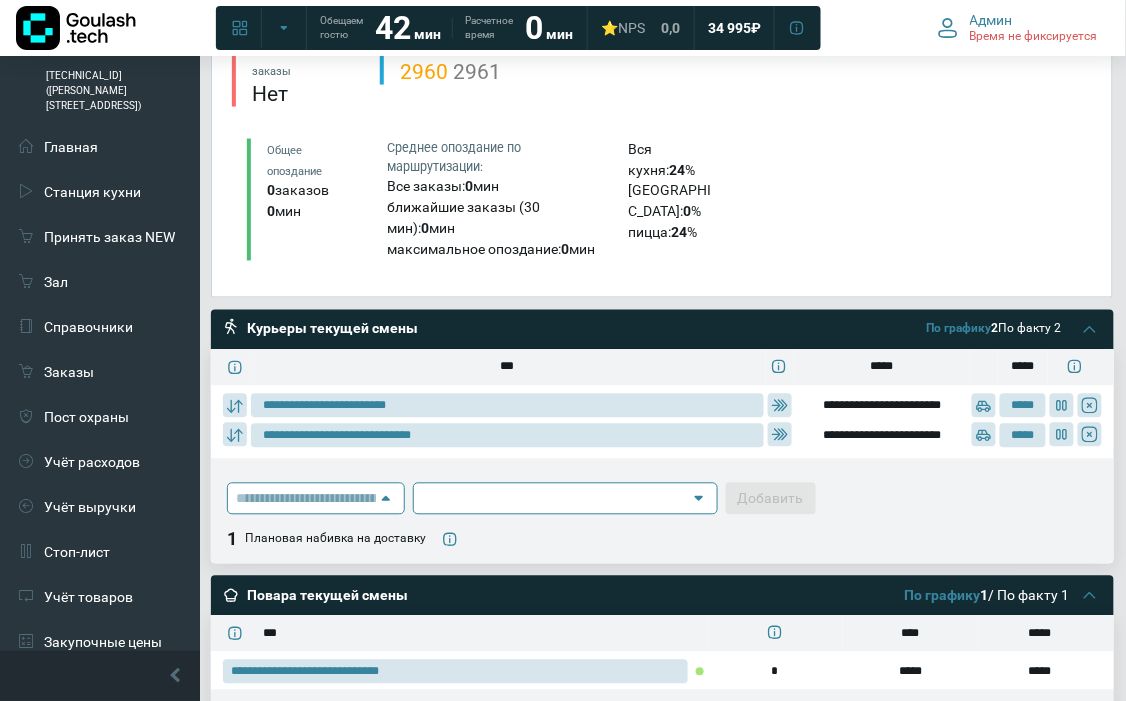 click at bounding box center [306, 499] 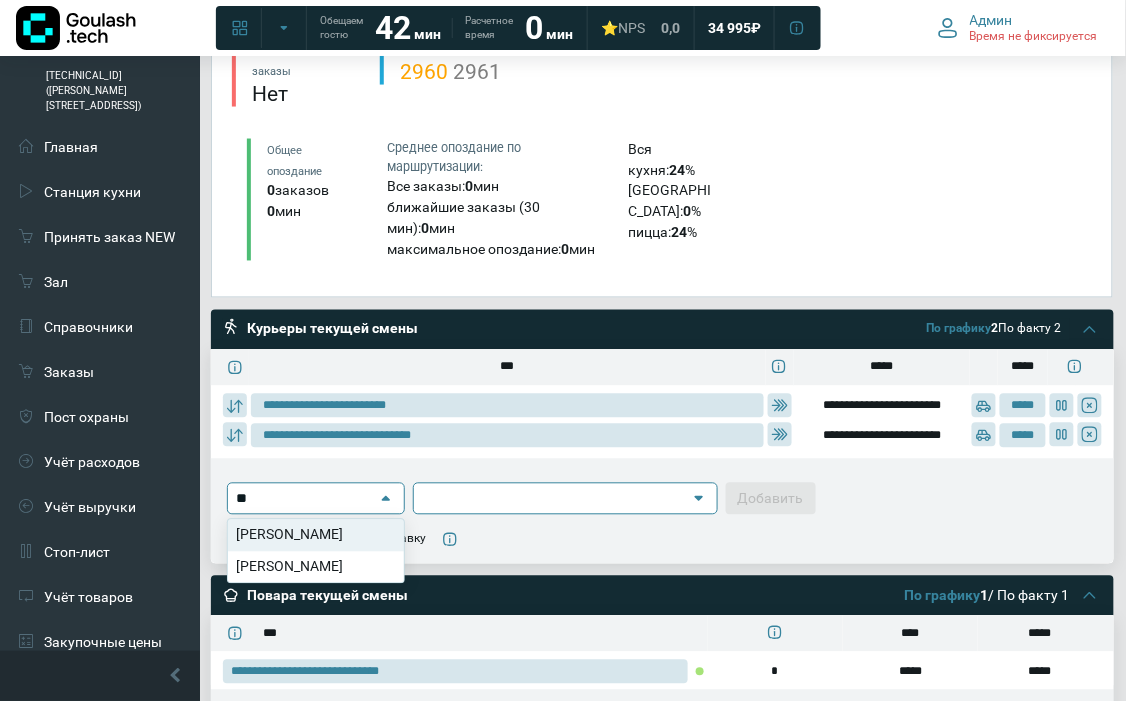 type on "*" 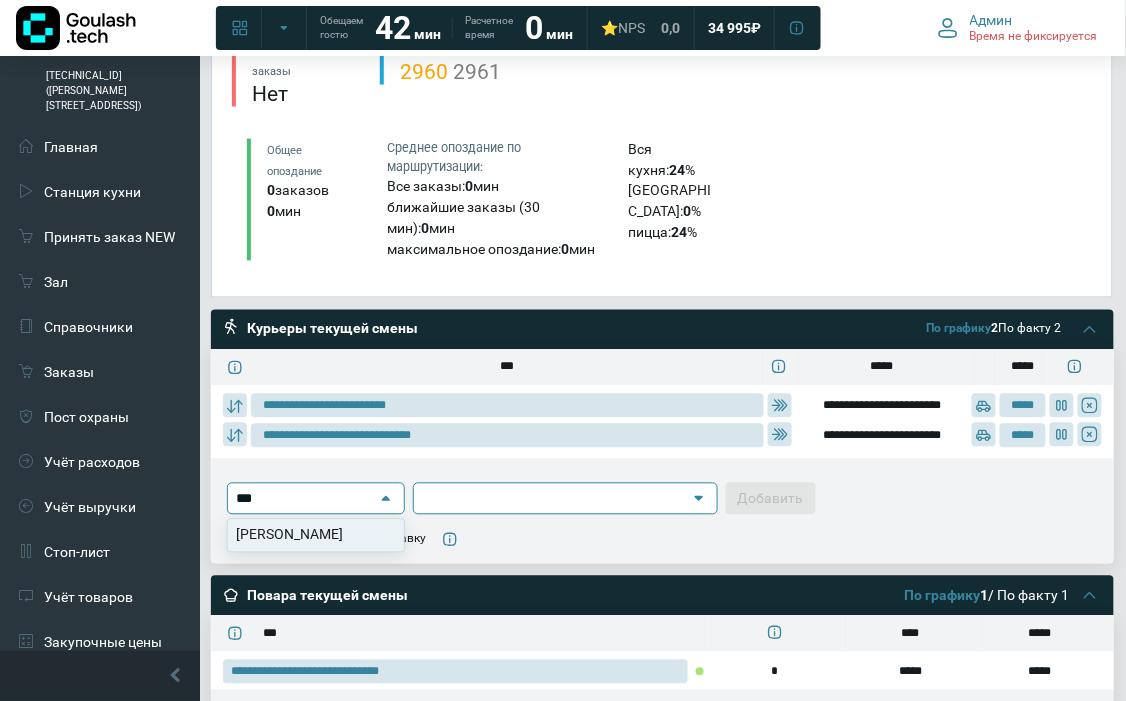 type on "**********" 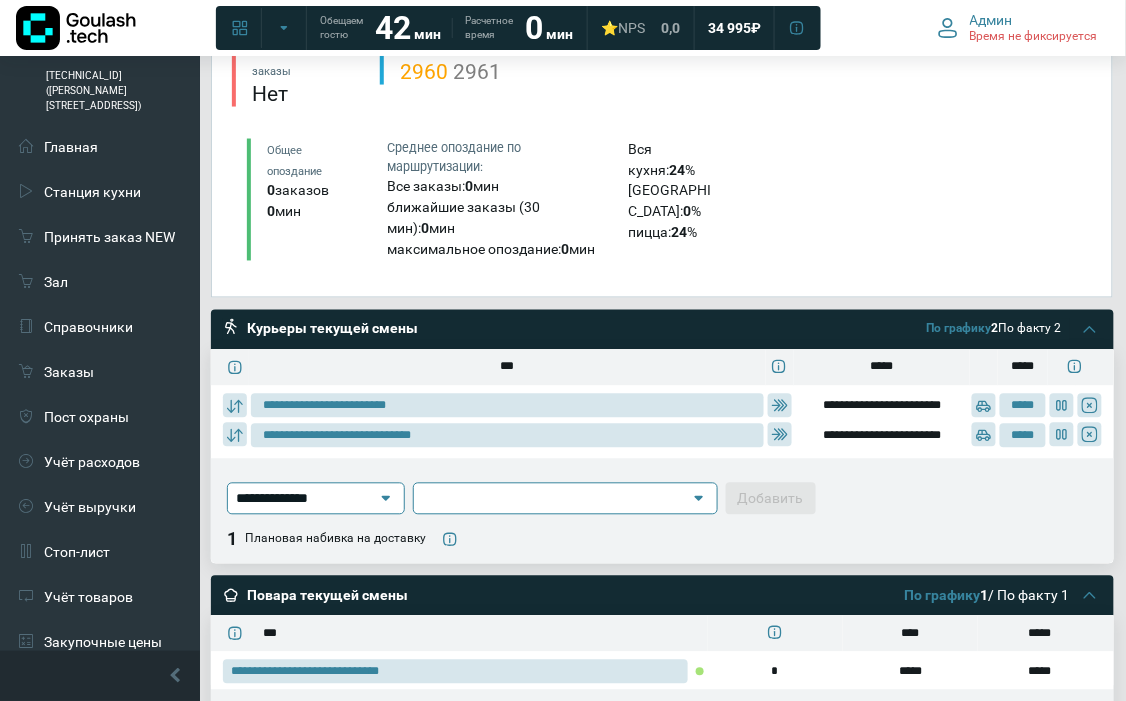 click at bounding box center (565, 499) 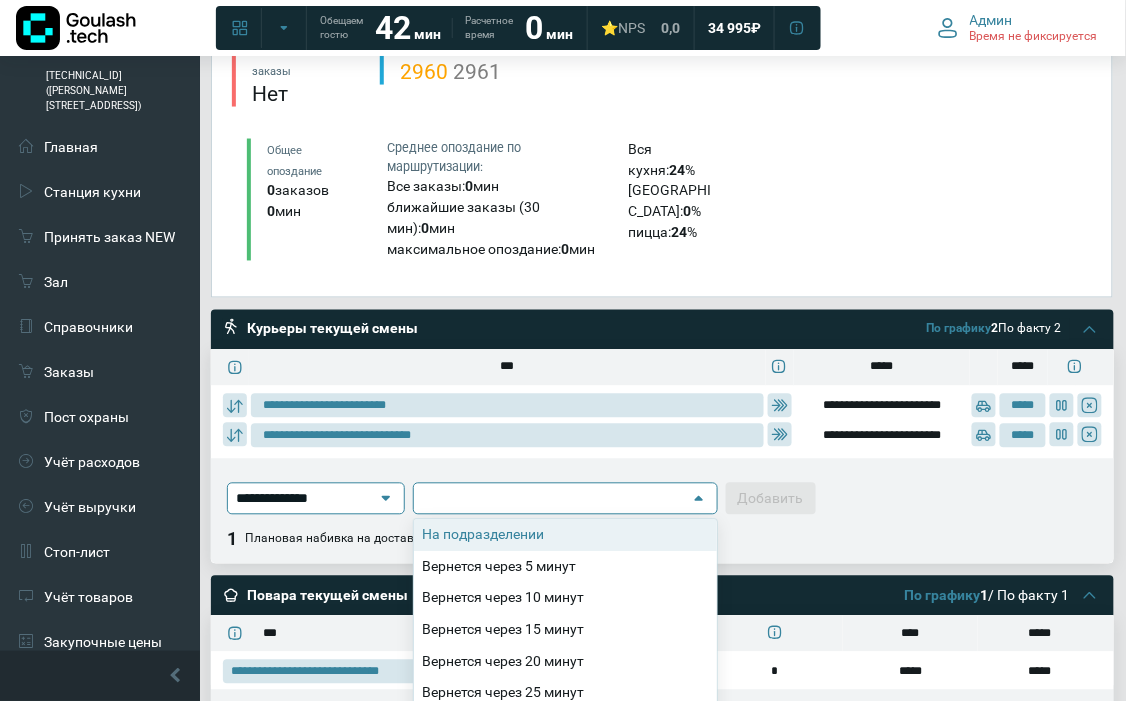 click on "На подразделении" 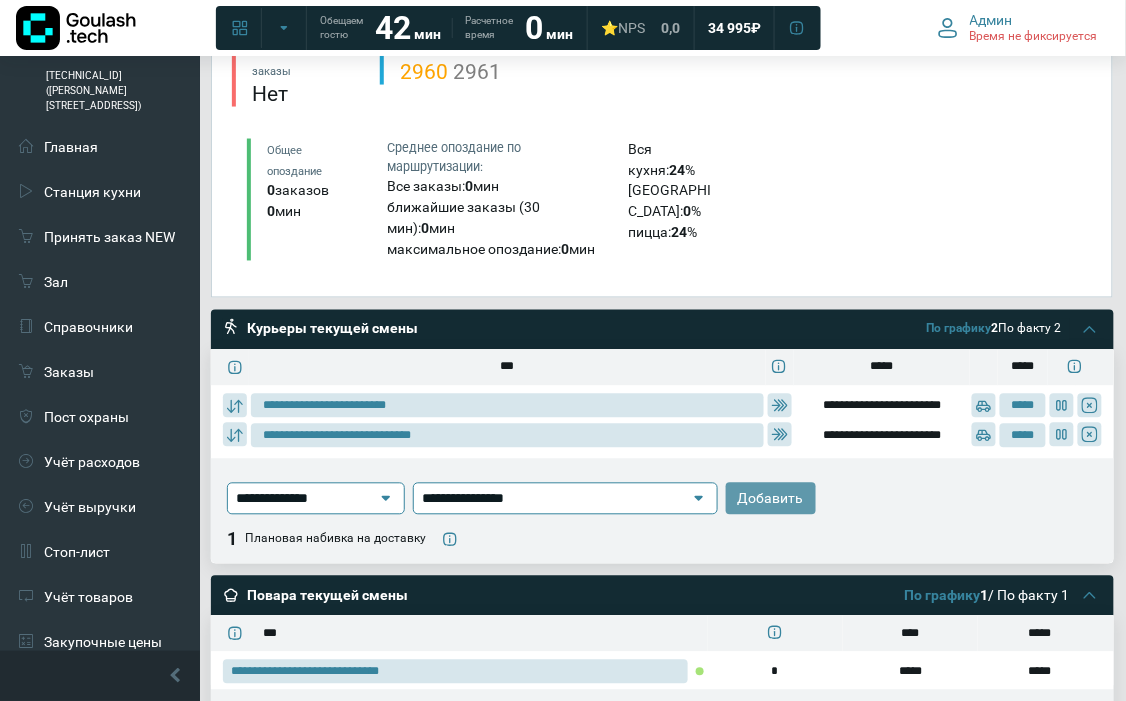 click on "Добавить" at bounding box center (771, 499) 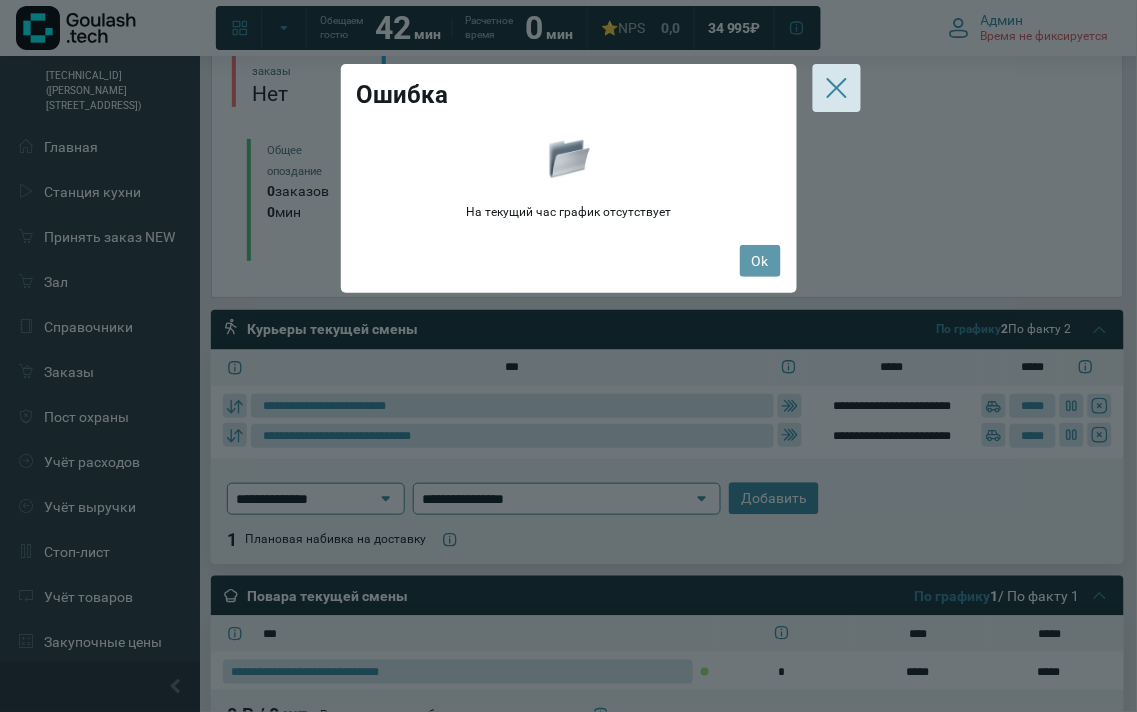 click on "Ok" at bounding box center [760, 261] 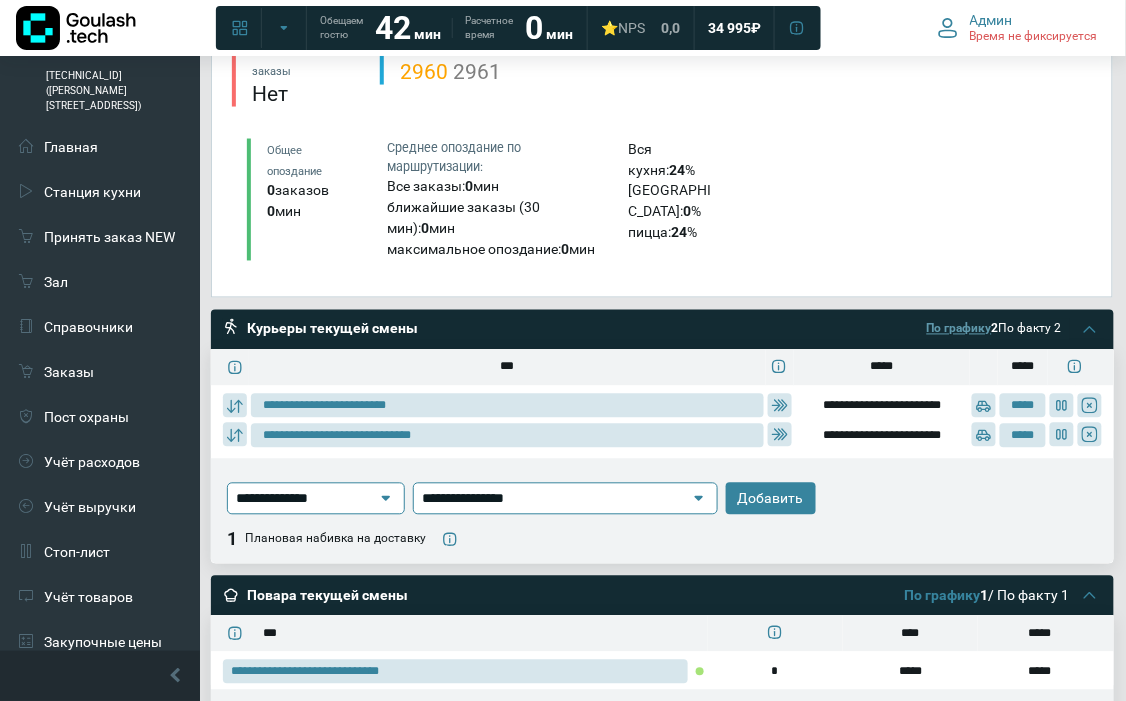 click on "По графику" at bounding box center (959, 329) 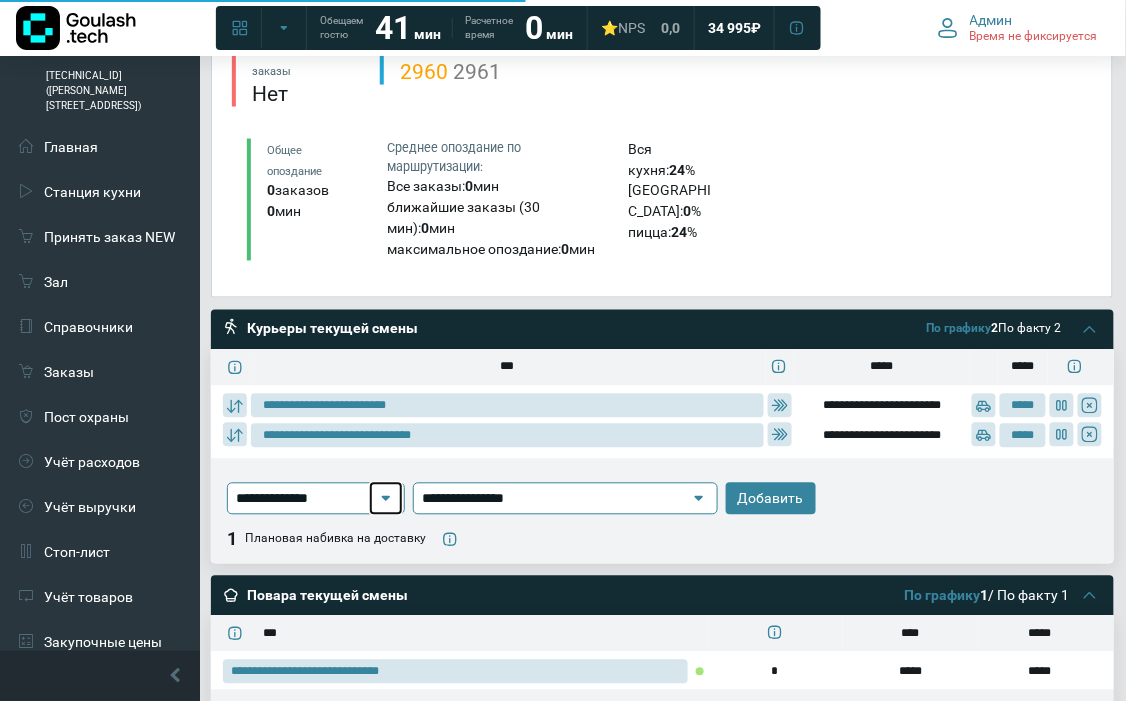 click 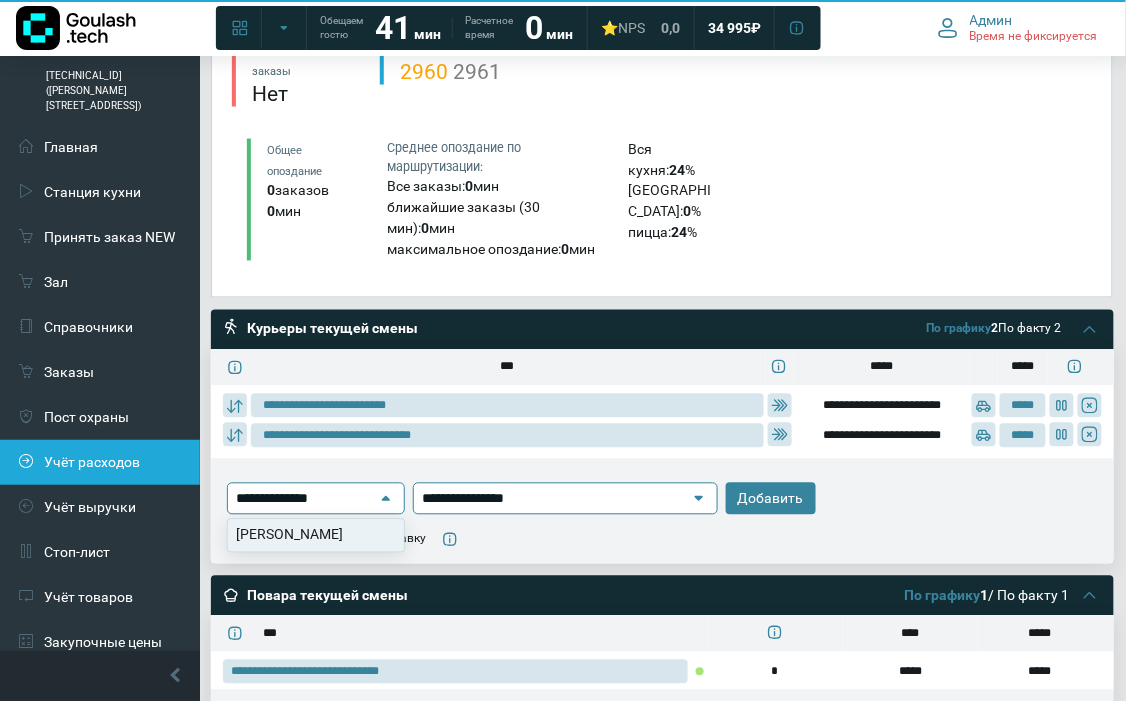 drag, startPoint x: 364, startPoint y: 446, endPoint x: 171, endPoint y: 425, distance: 194.13913 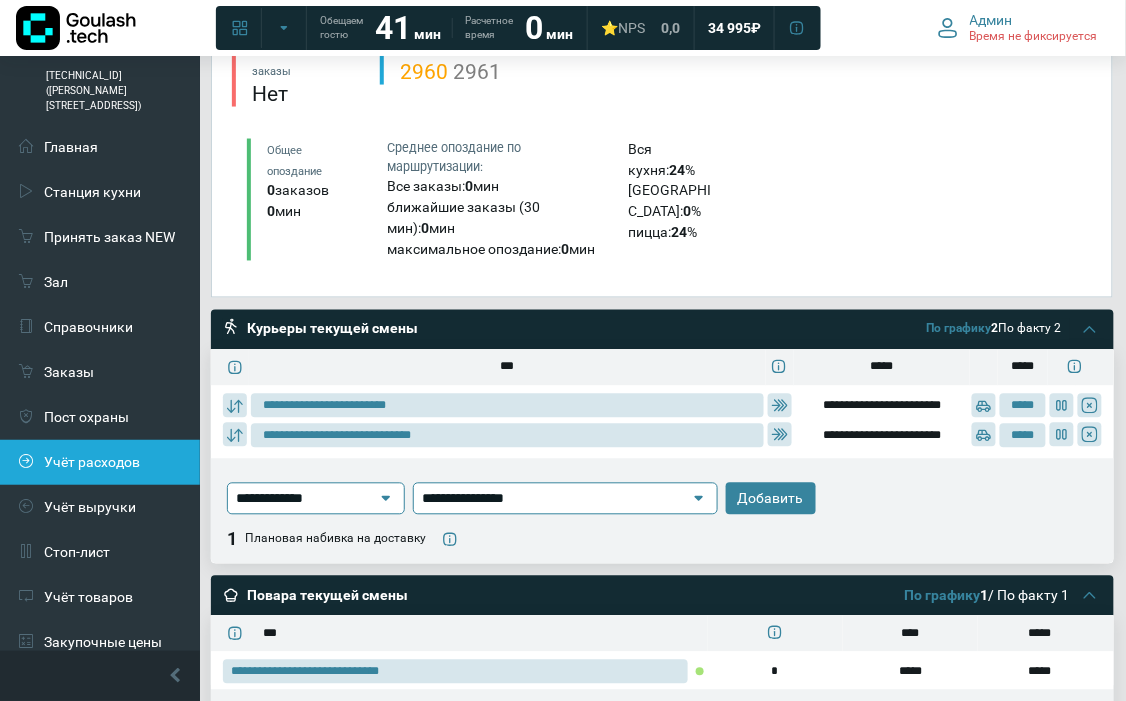 type on "**********" 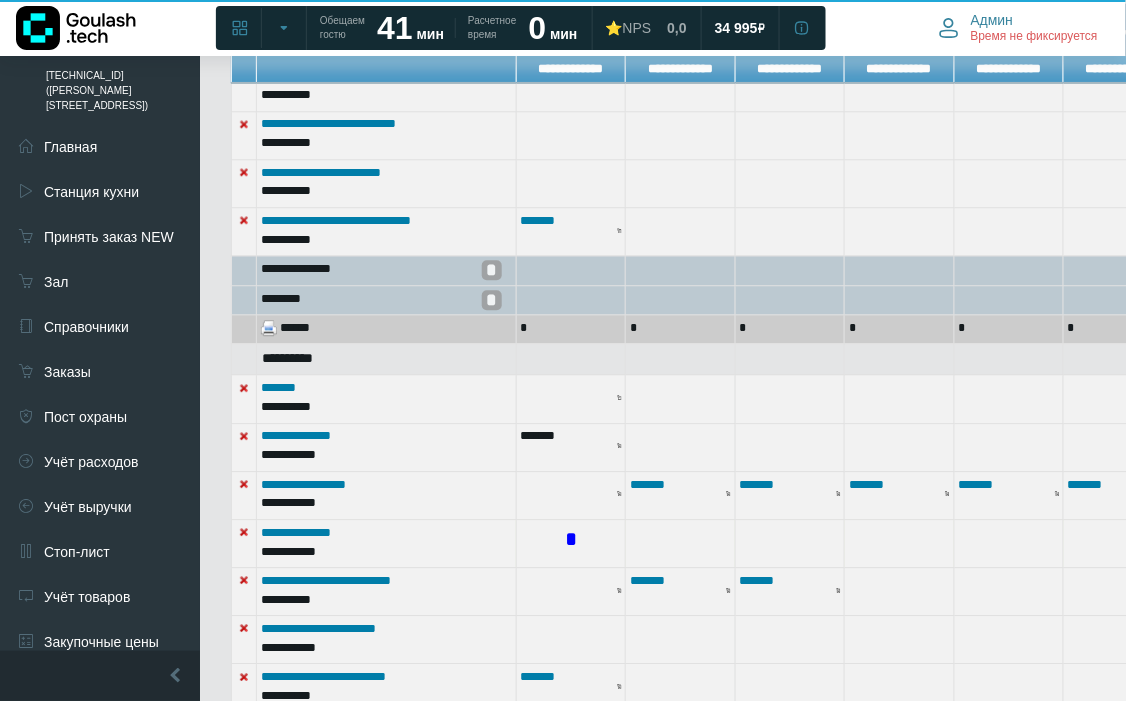 scroll, scrollTop: 1112, scrollLeft: 0, axis: vertical 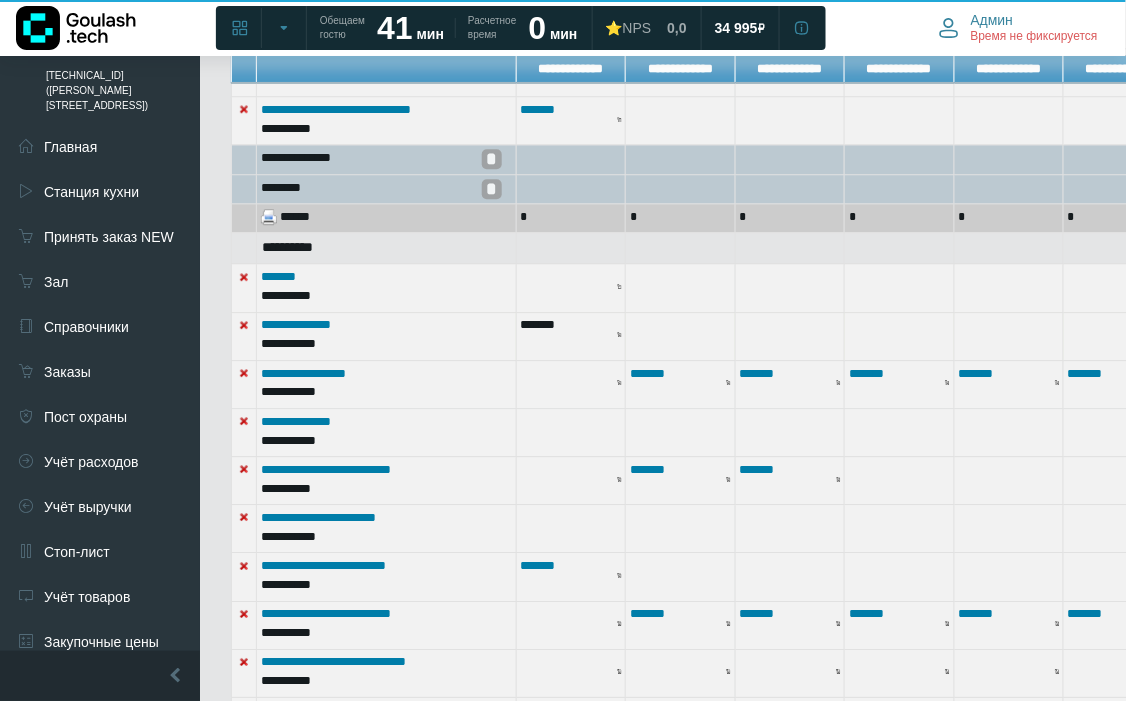 click at bounding box center (619, 334) 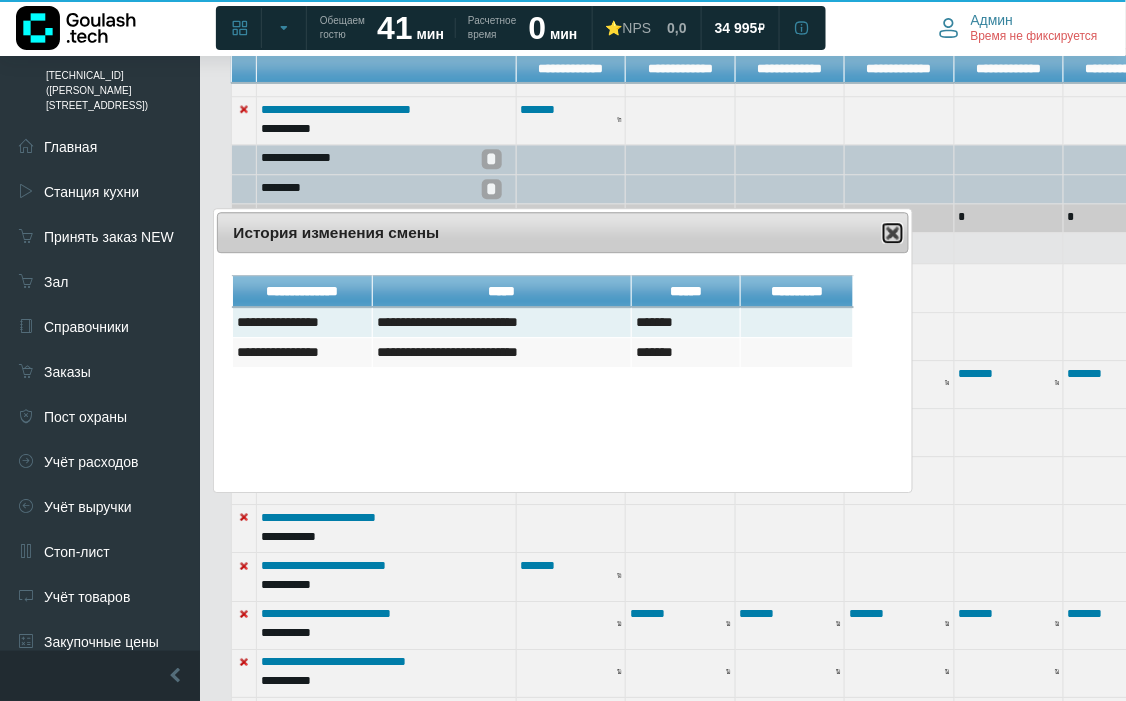 click at bounding box center [893, 233] 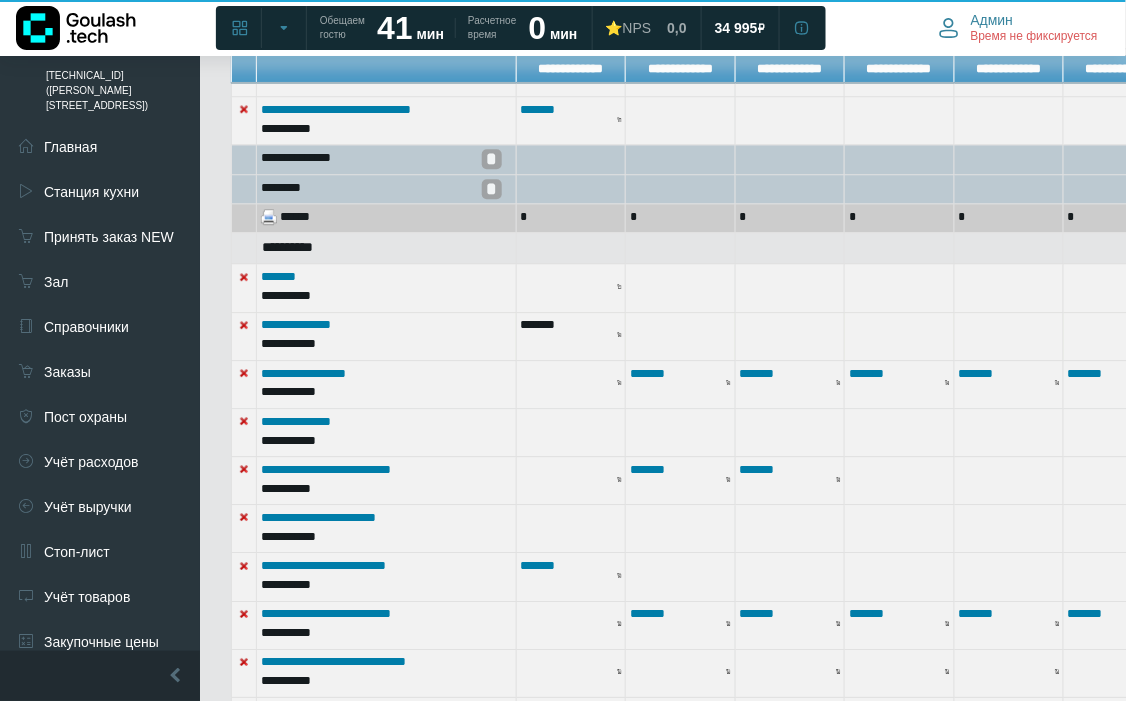 click on "*******" at bounding box center (570, 336) 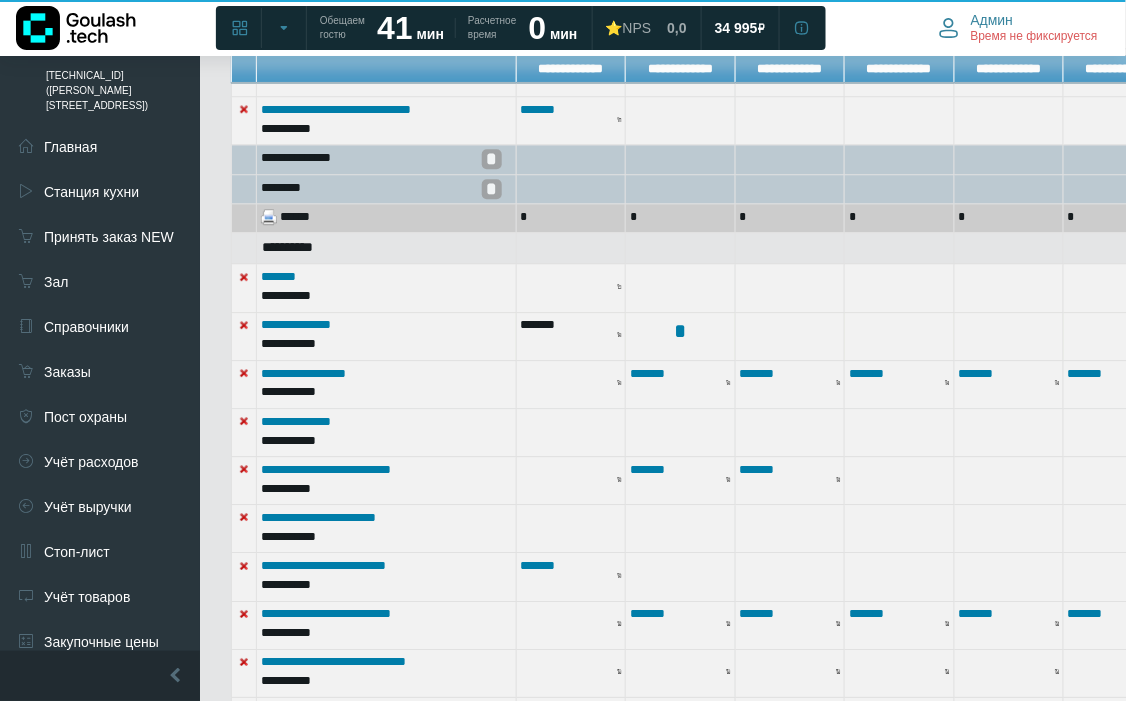 click on "*" at bounding box center (680, 336) 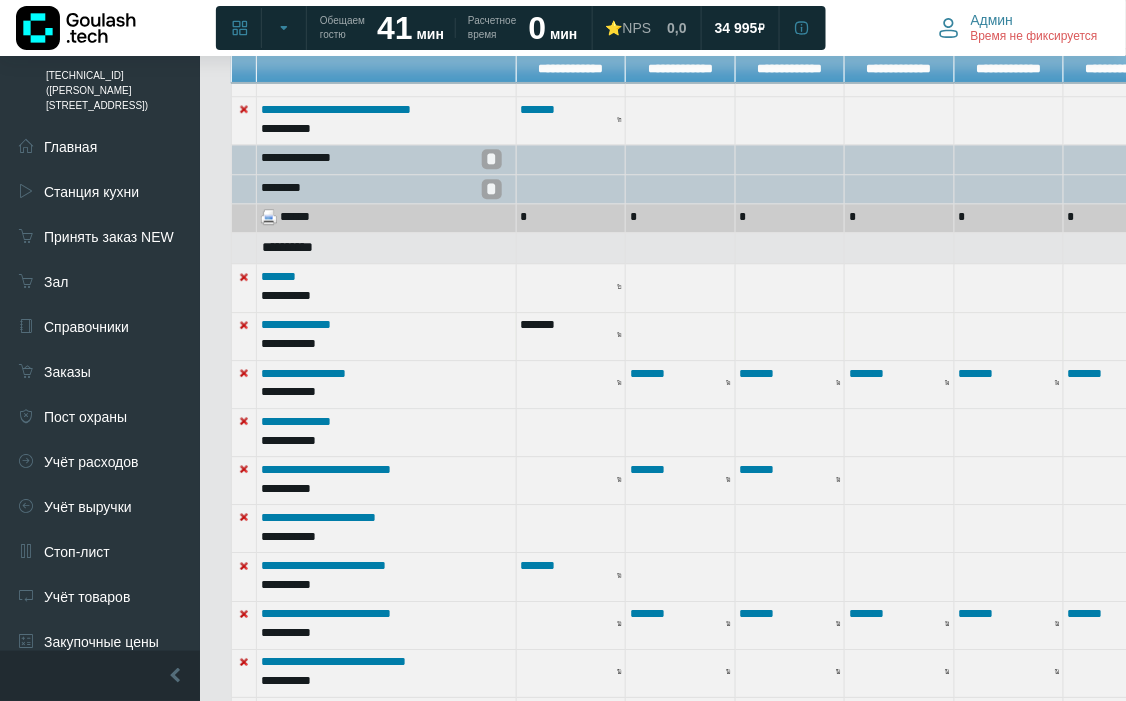 drag, startPoint x: 573, startPoint y: 344, endPoint x: 560, endPoint y: 343, distance: 13.038404 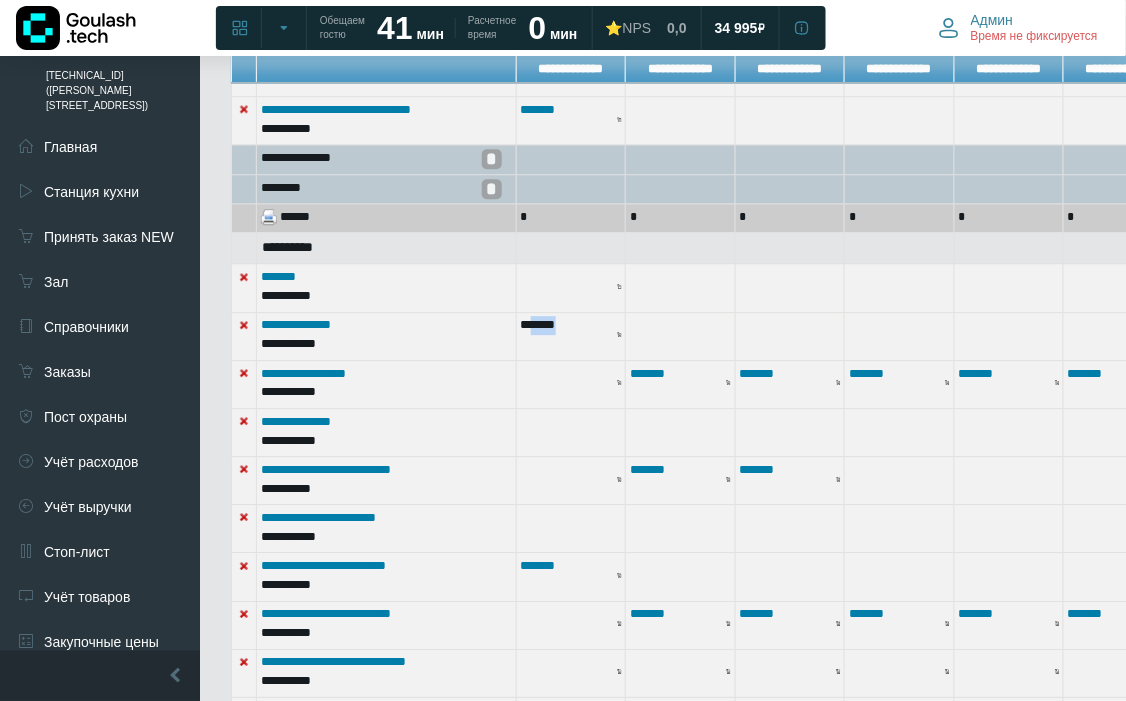 drag, startPoint x: 558, startPoint y: 343, endPoint x: 610, endPoint y: 352, distance: 52.773098 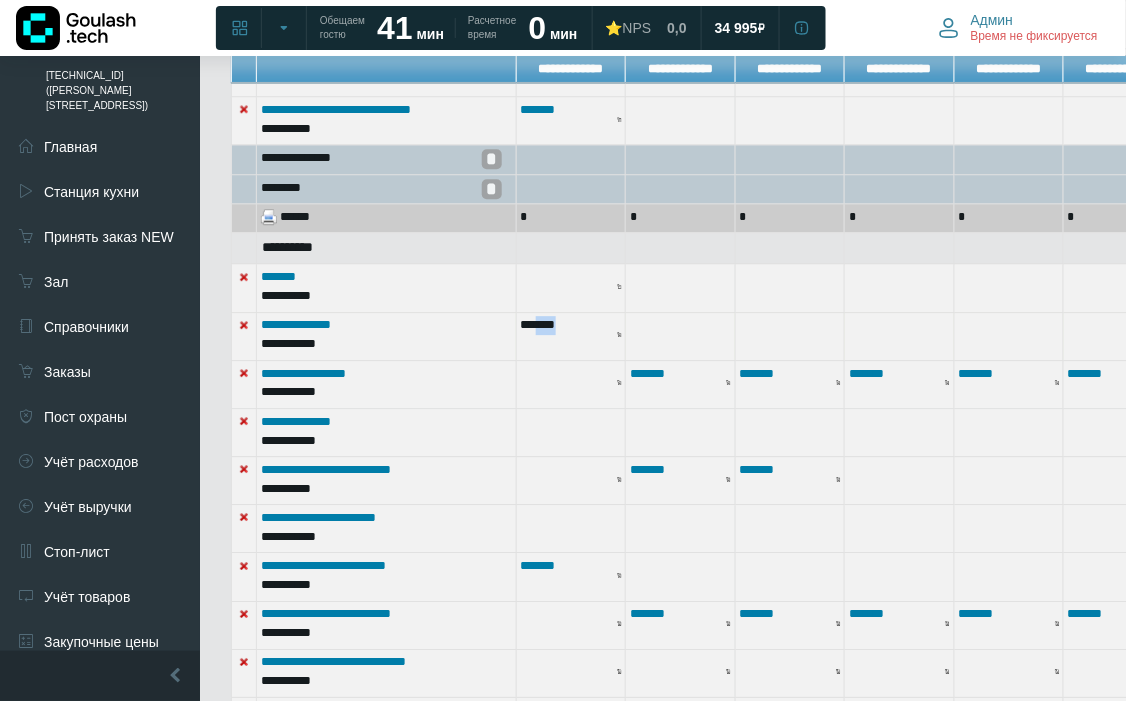 click at bounding box center [619, 334] 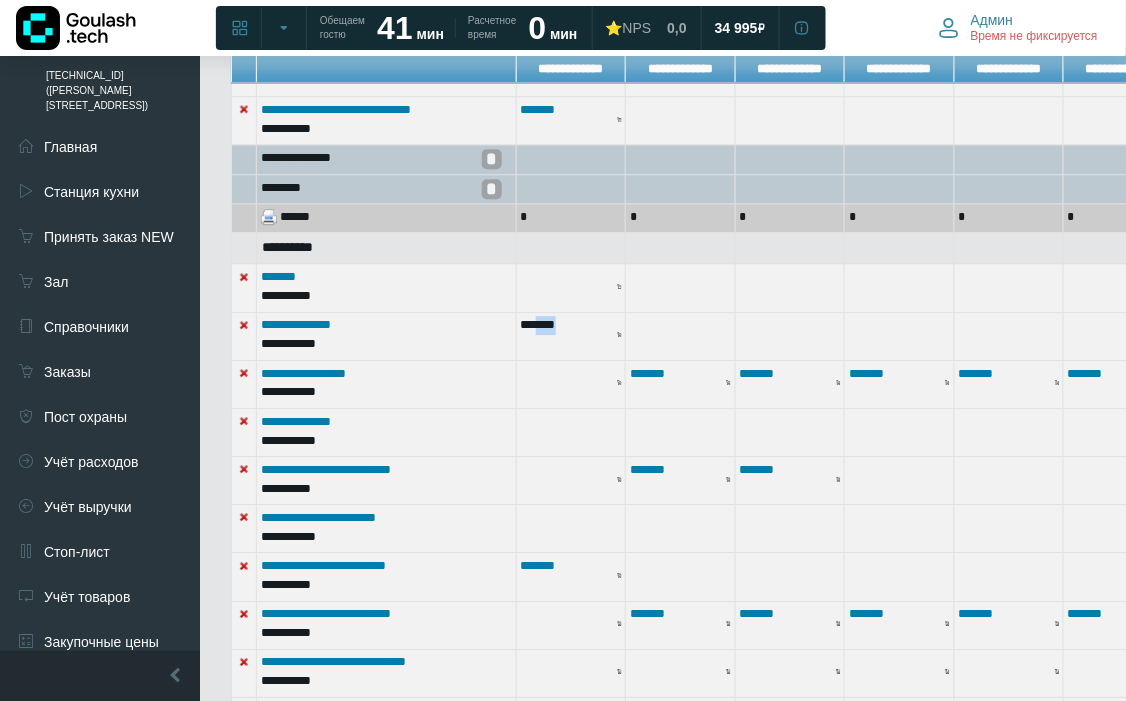 scroll, scrollTop: 1223, scrollLeft: 0, axis: vertical 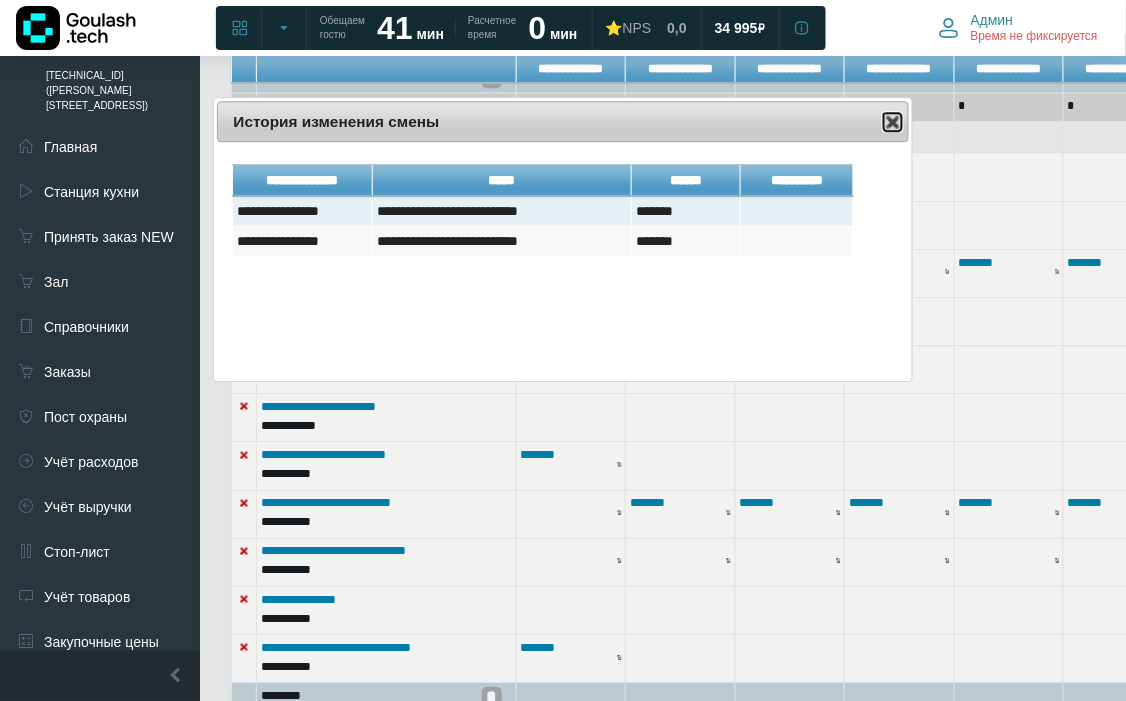 click at bounding box center (893, 122) 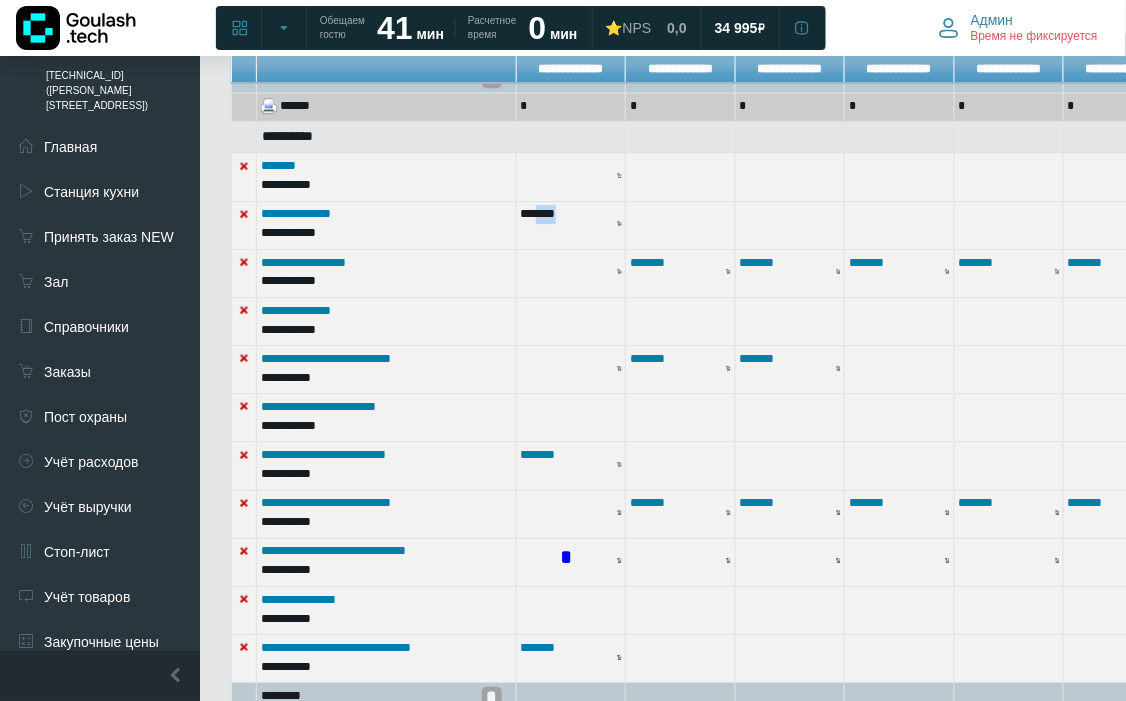 click on "*" at bounding box center (547, 557) 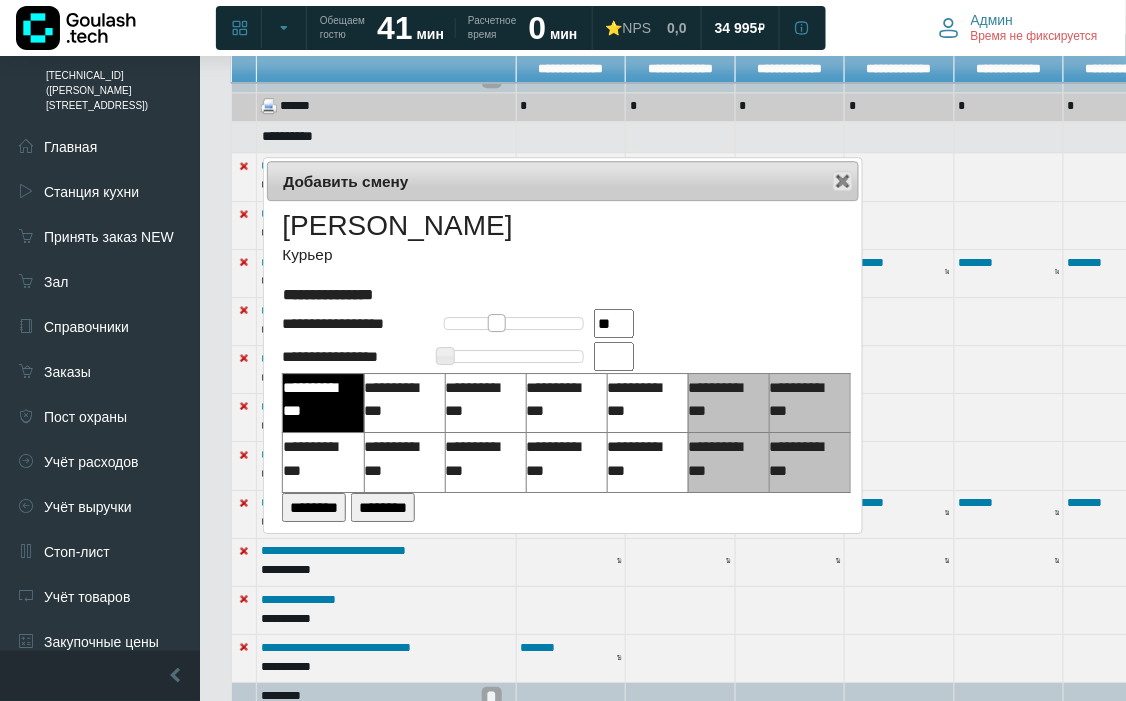 type on "**" 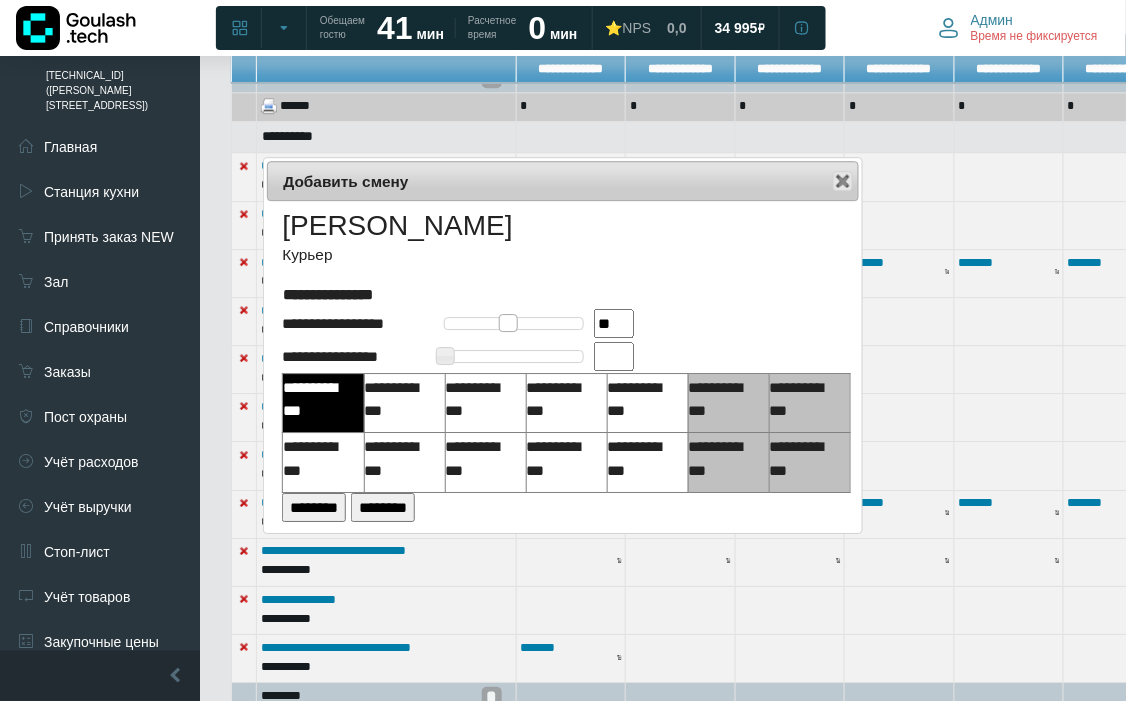 drag, startPoint x: 437, startPoint y: 320, endPoint x: 504, endPoint y: 330, distance: 67.74216 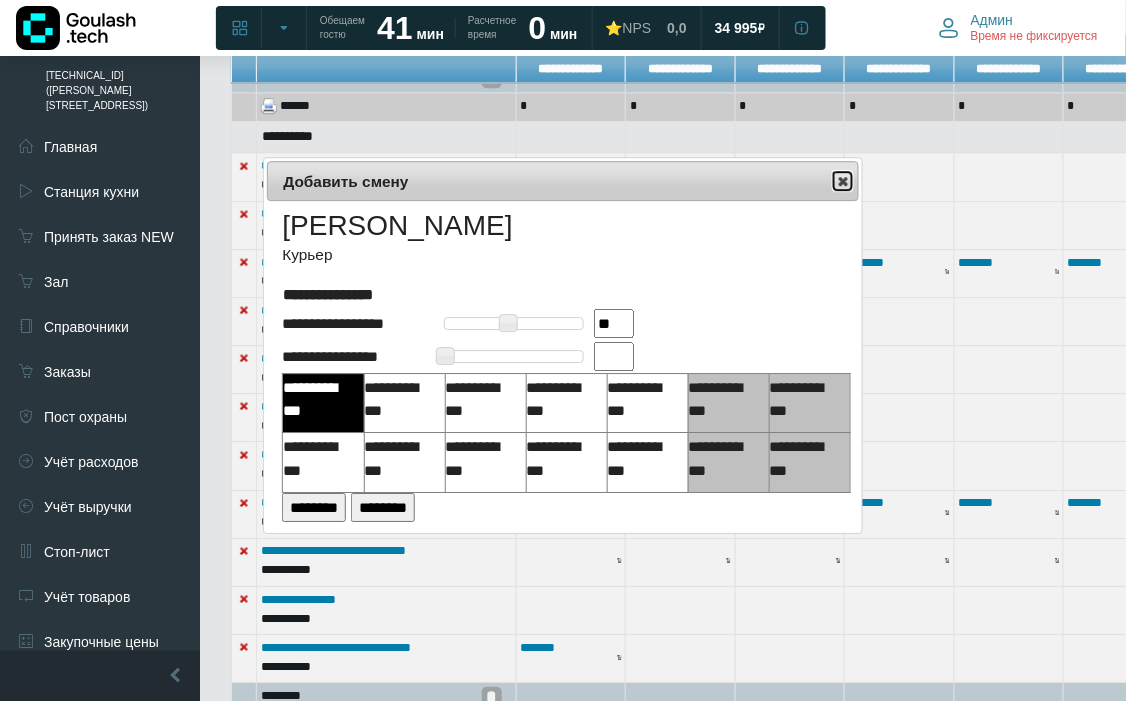 click at bounding box center [843, 181] 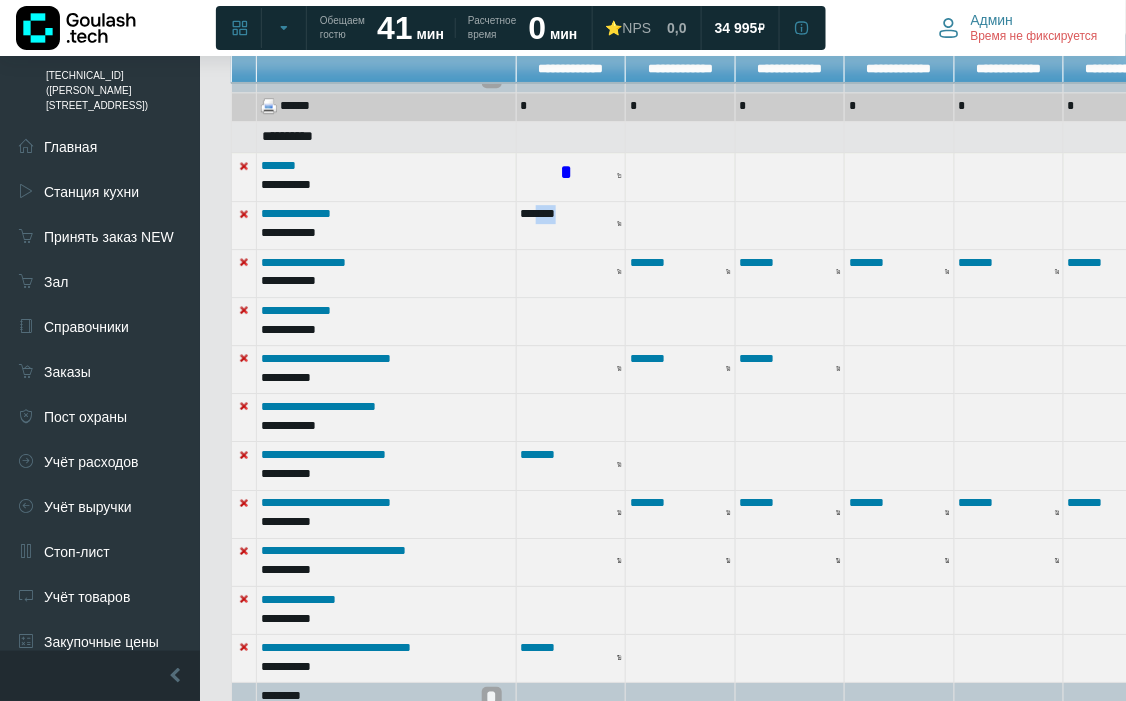 click on "*" at bounding box center [547, 172] 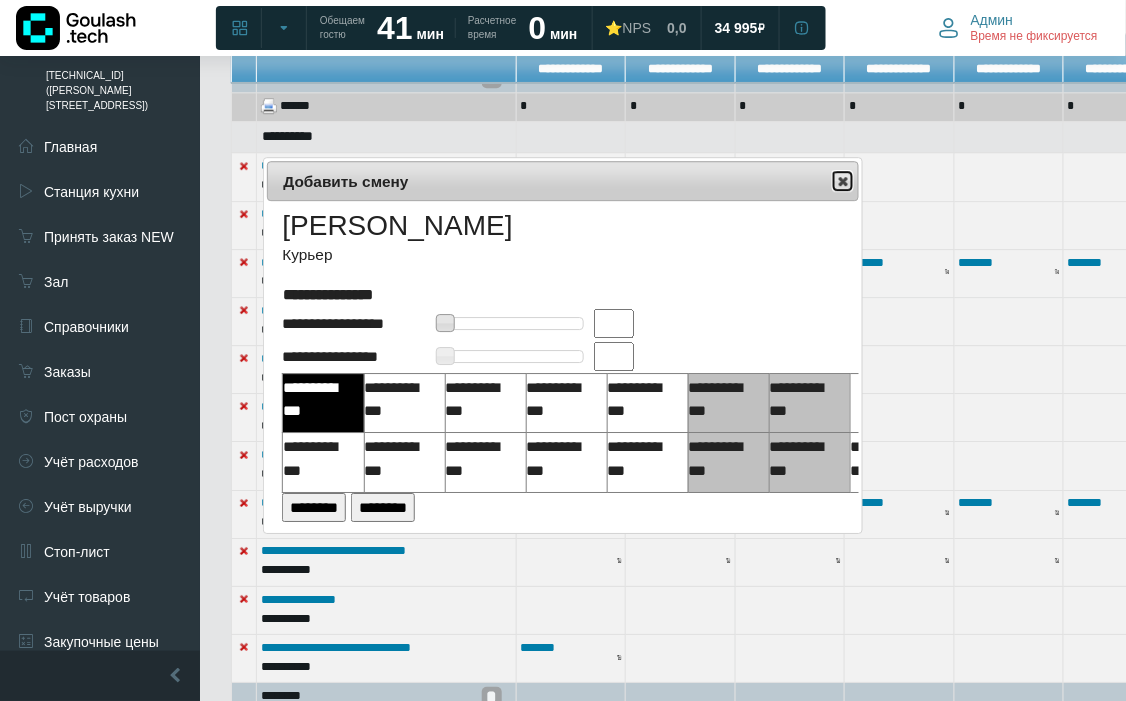 click at bounding box center (843, 181) 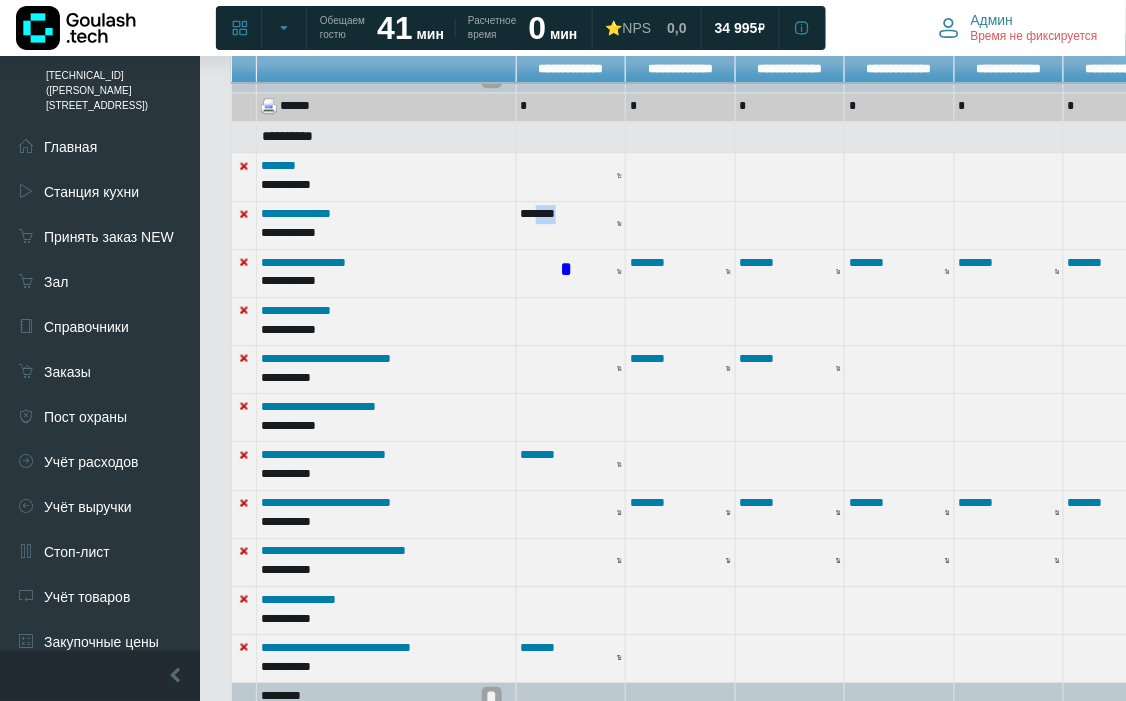 click on "*" at bounding box center (547, 269) 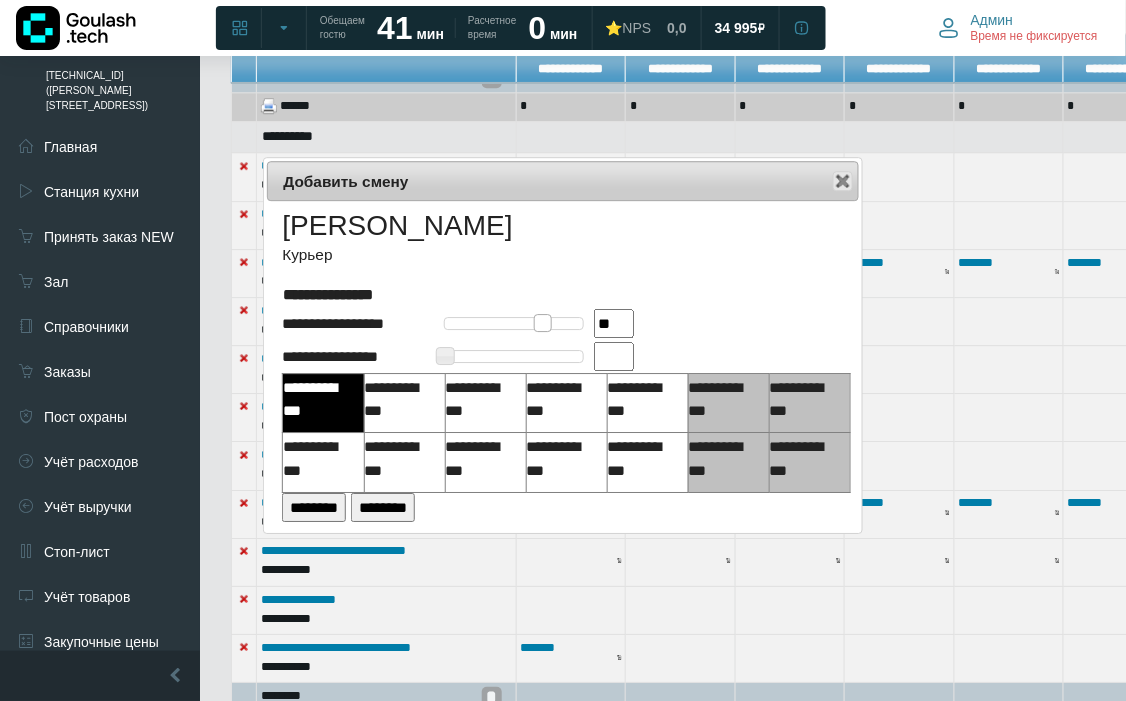 drag, startPoint x: 456, startPoint y: 325, endPoint x: 544, endPoint y: 336, distance: 88.68484 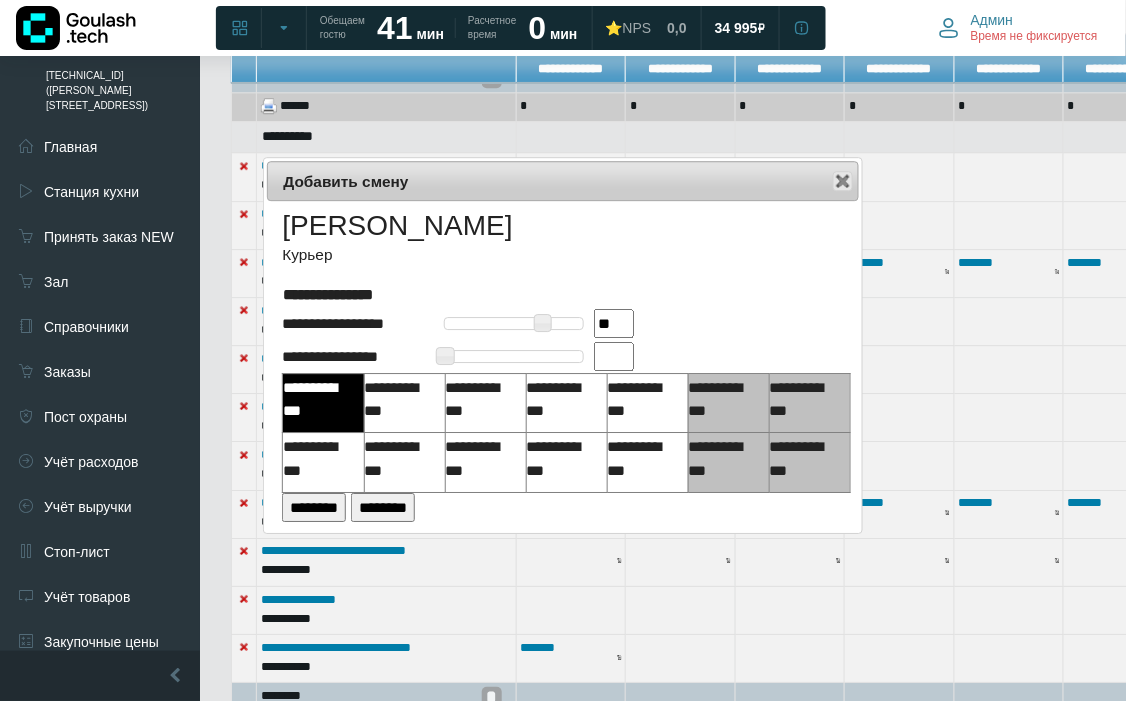 click at bounding box center (519, 323) 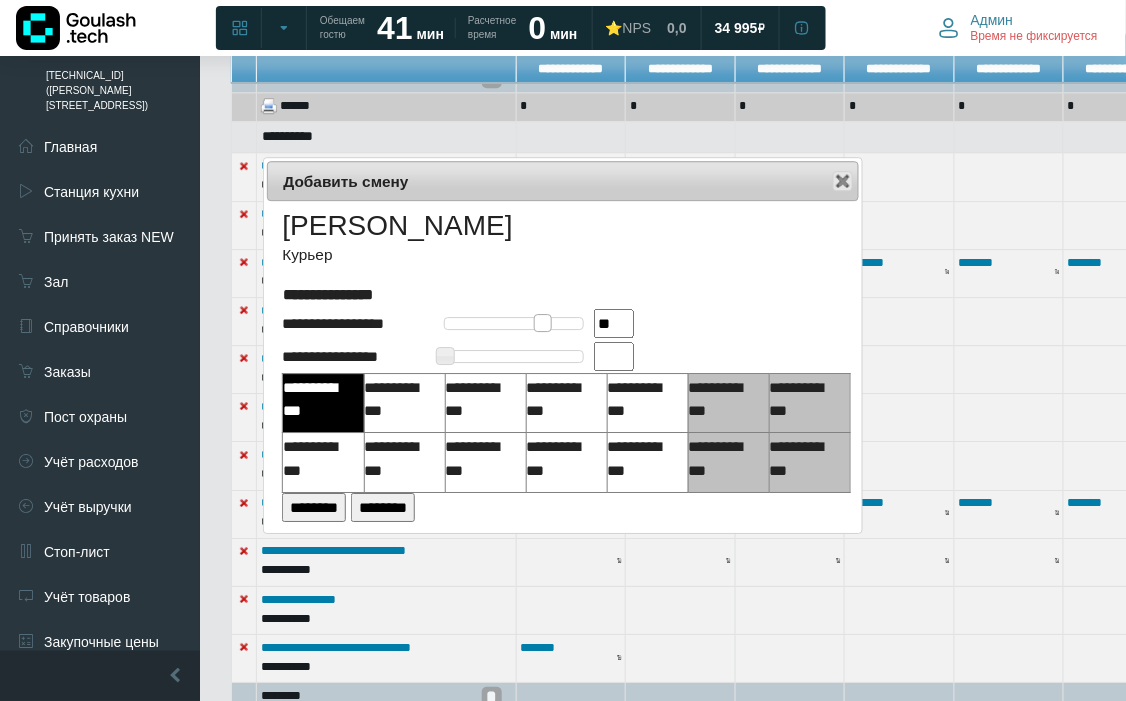 type on "**" 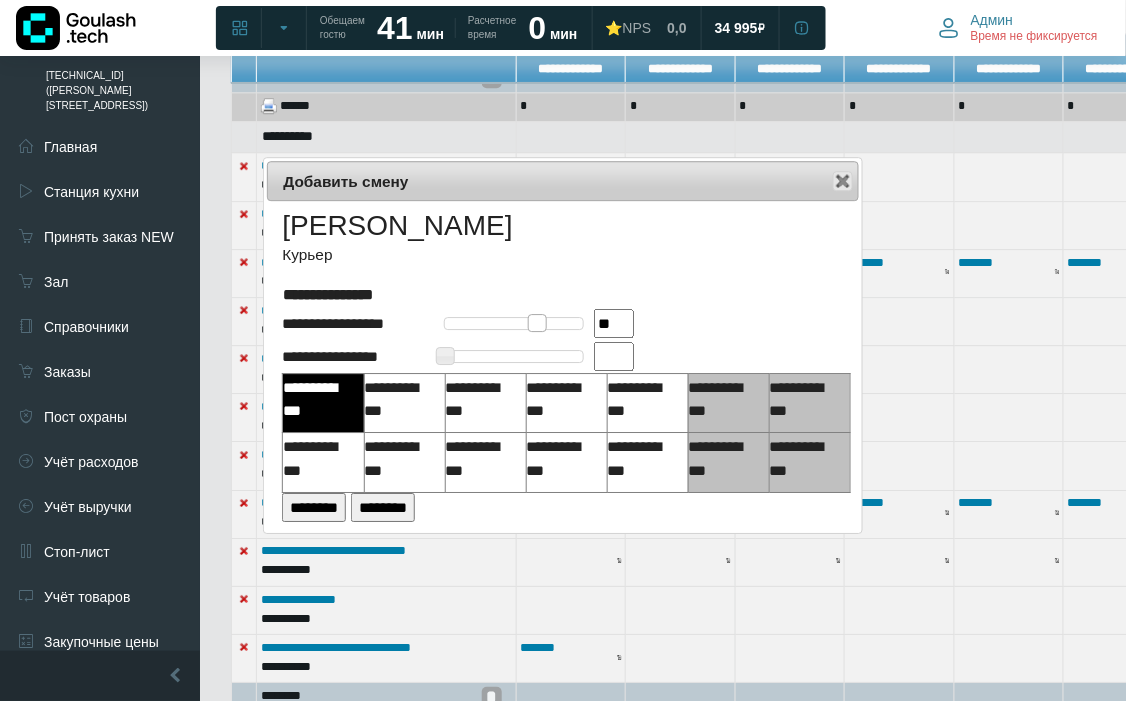 click at bounding box center [537, 323] 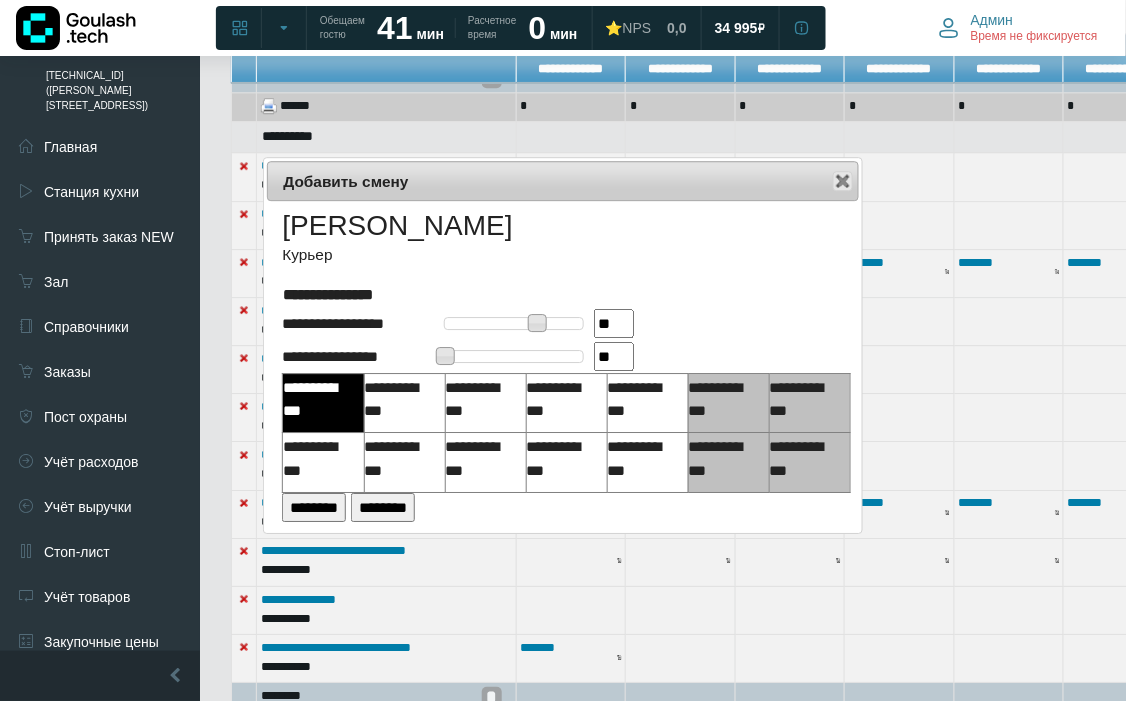 type on "**" 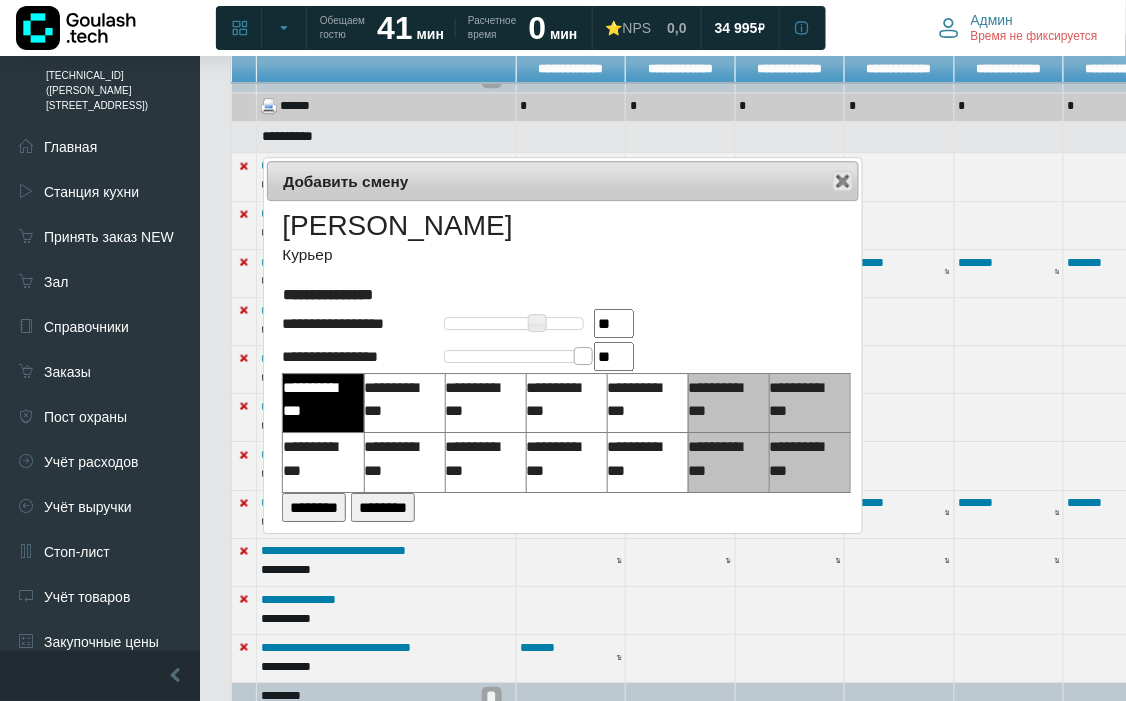 drag, startPoint x: 443, startPoint y: 348, endPoint x: 617, endPoint y: 368, distance: 175.14566 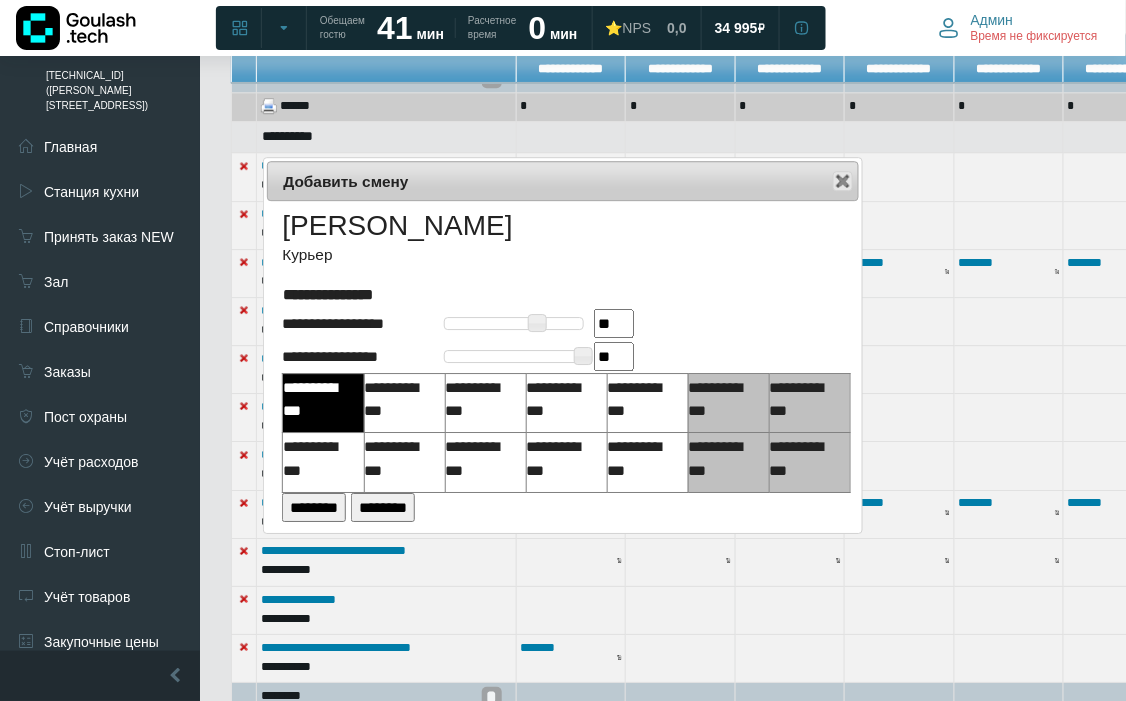 click on "********" at bounding box center (314, 507) 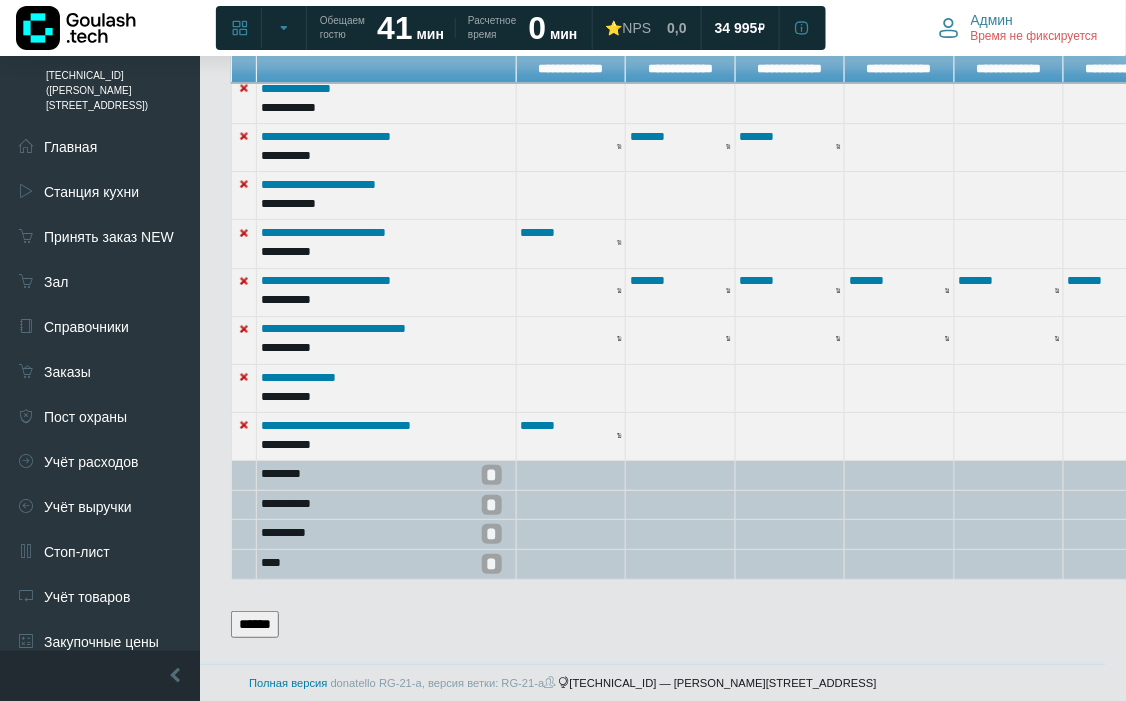 scroll, scrollTop: 1334, scrollLeft: 0, axis: vertical 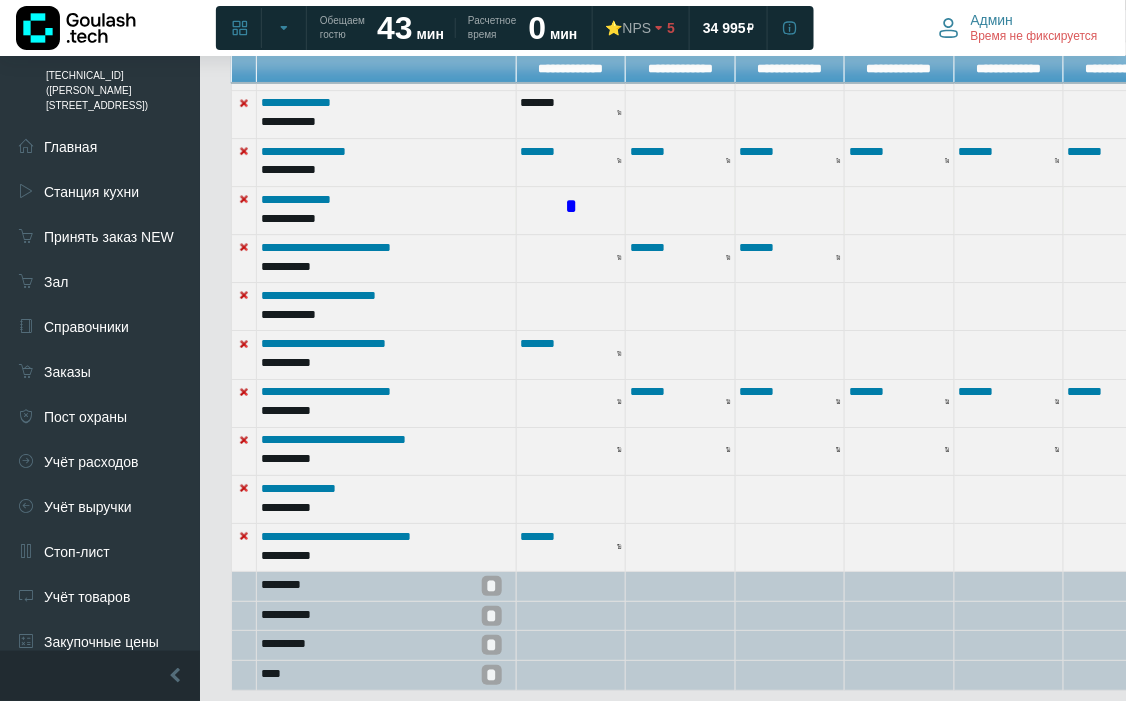 click on "*" at bounding box center [571, 207] 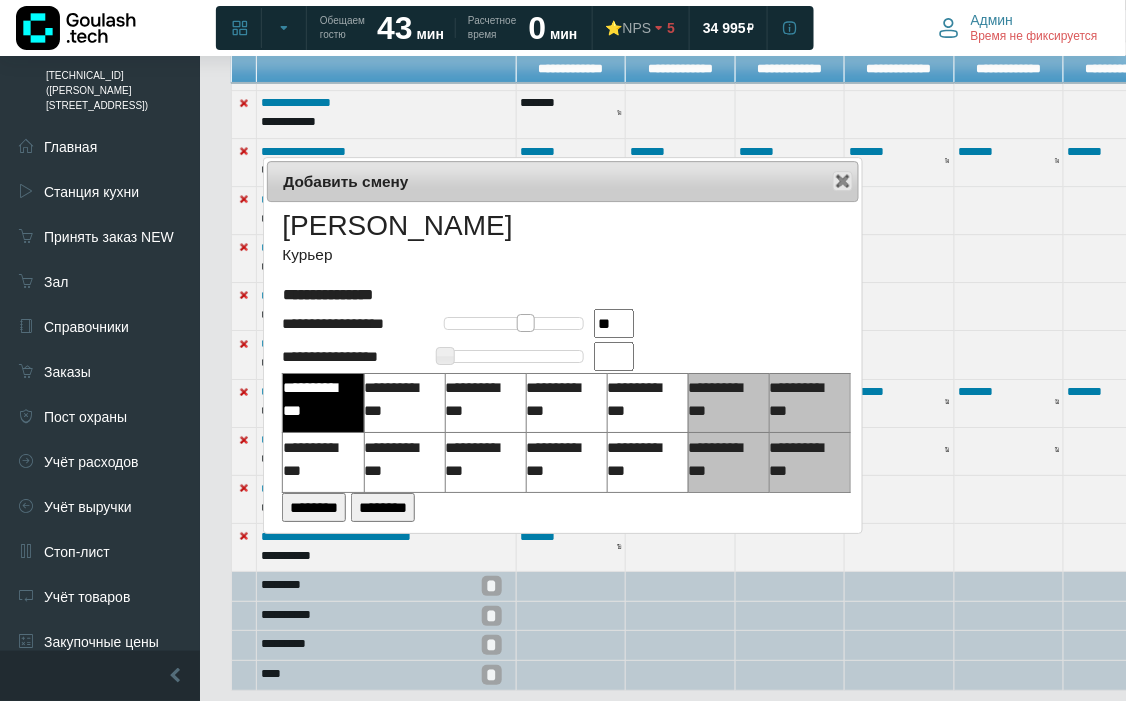 type on "**" 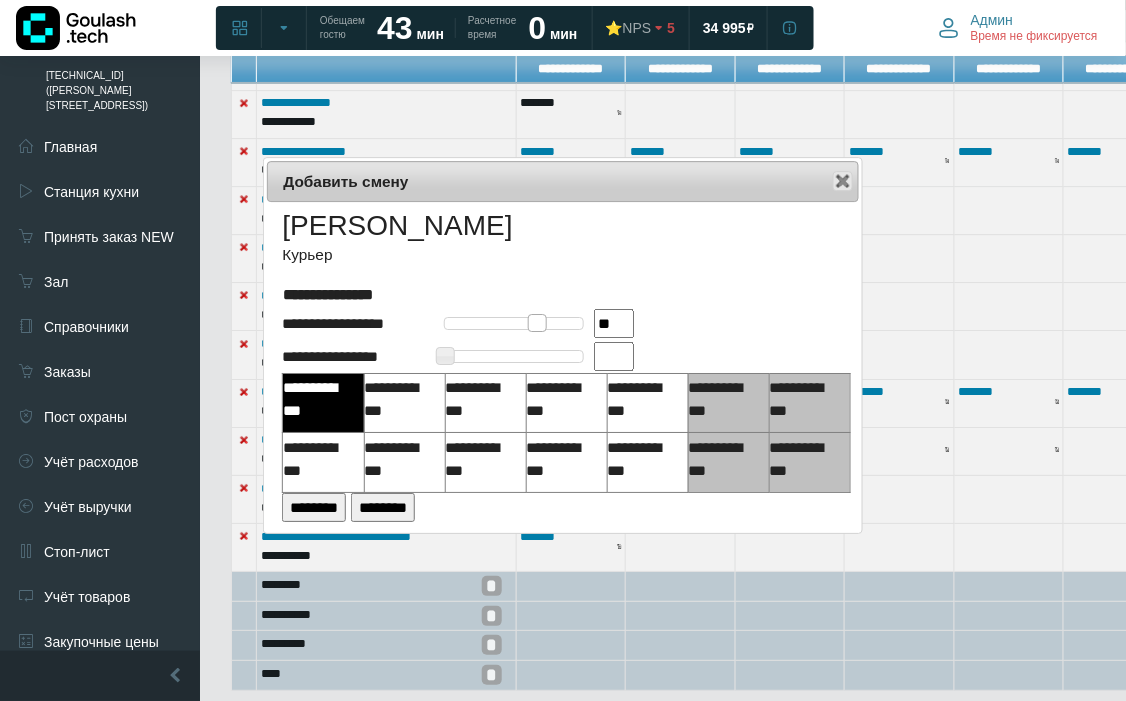 drag, startPoint x: 442, startPoint y: 322, endPoint x: 535, endPoint y: 330, distance: 93.34345 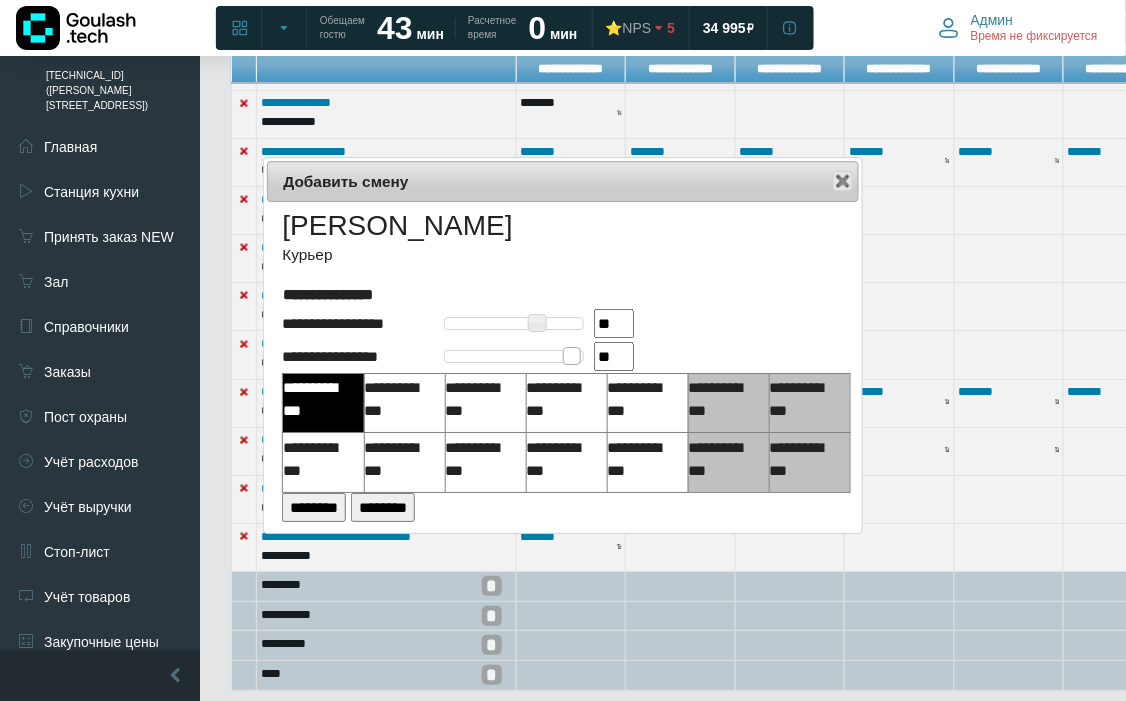 type on "**" 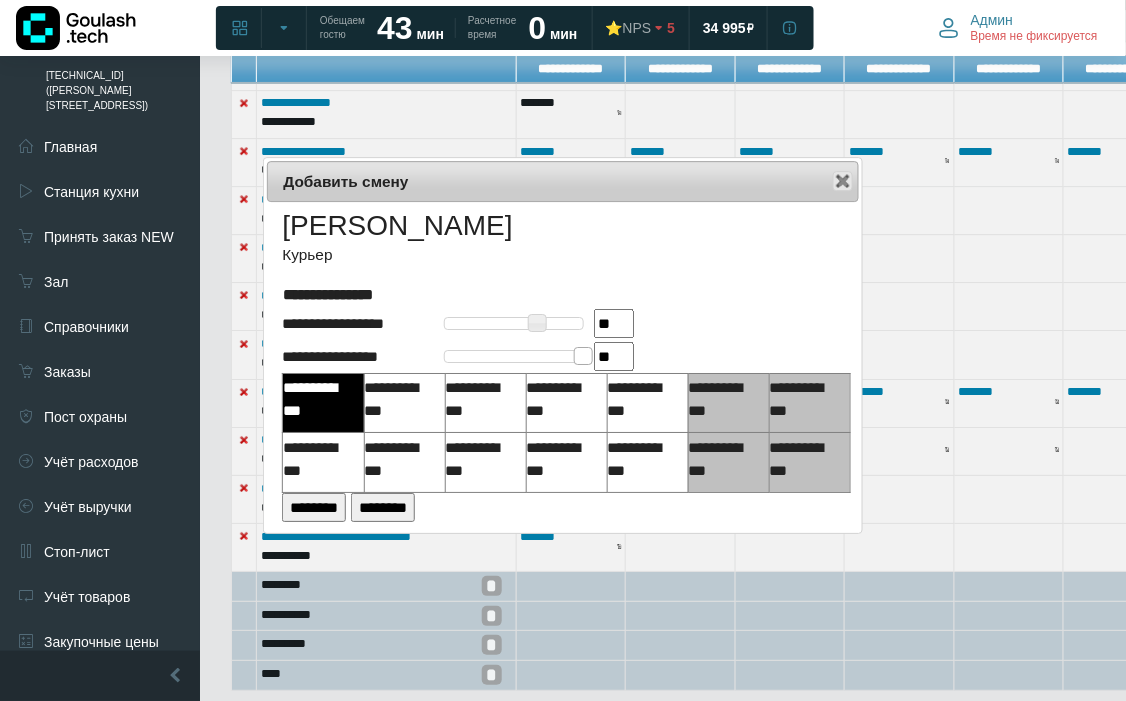 drag, startPoint x: 453, startPoint y: 355, endPoint x: 612, endPoint y: 345, distance: 159.31415 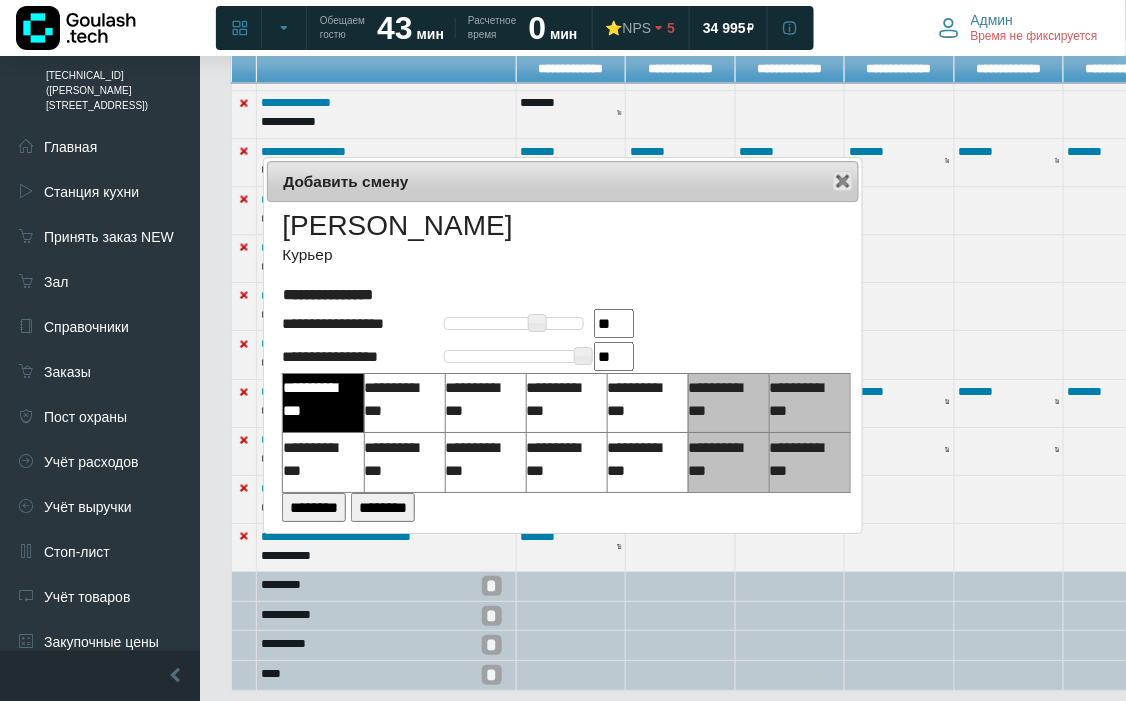 click on "********" at bounding box center (314, 507) 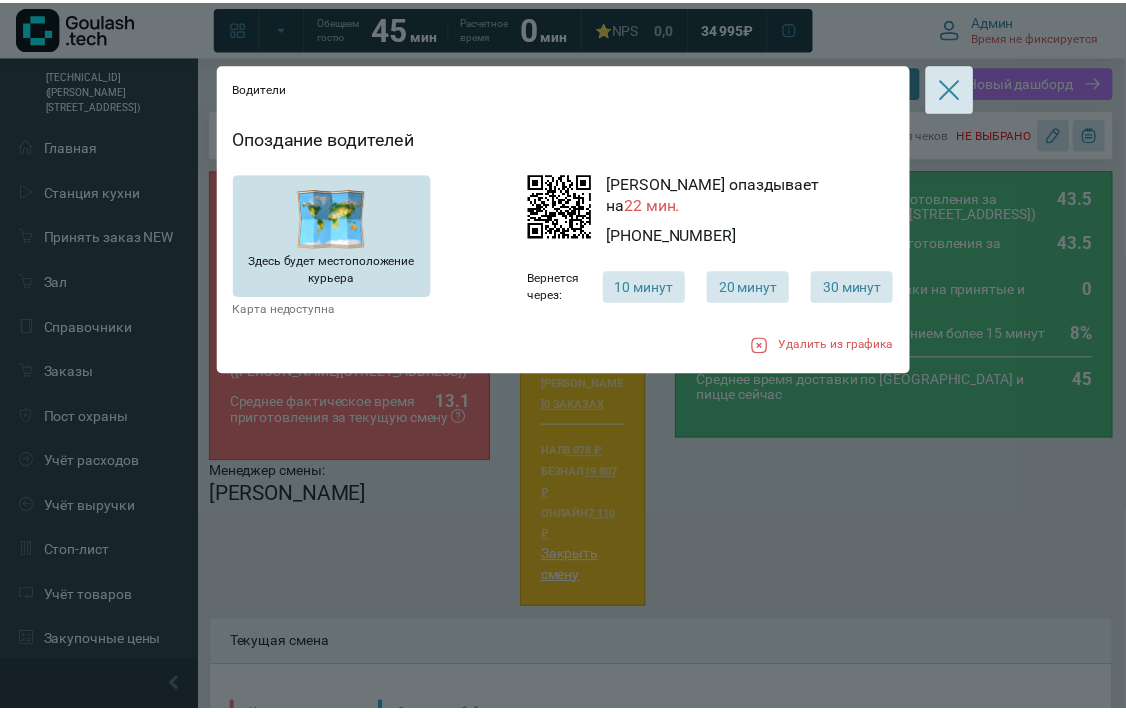 scroll, scrollTop: 1111, scrollLeft: 0, axis: vertical 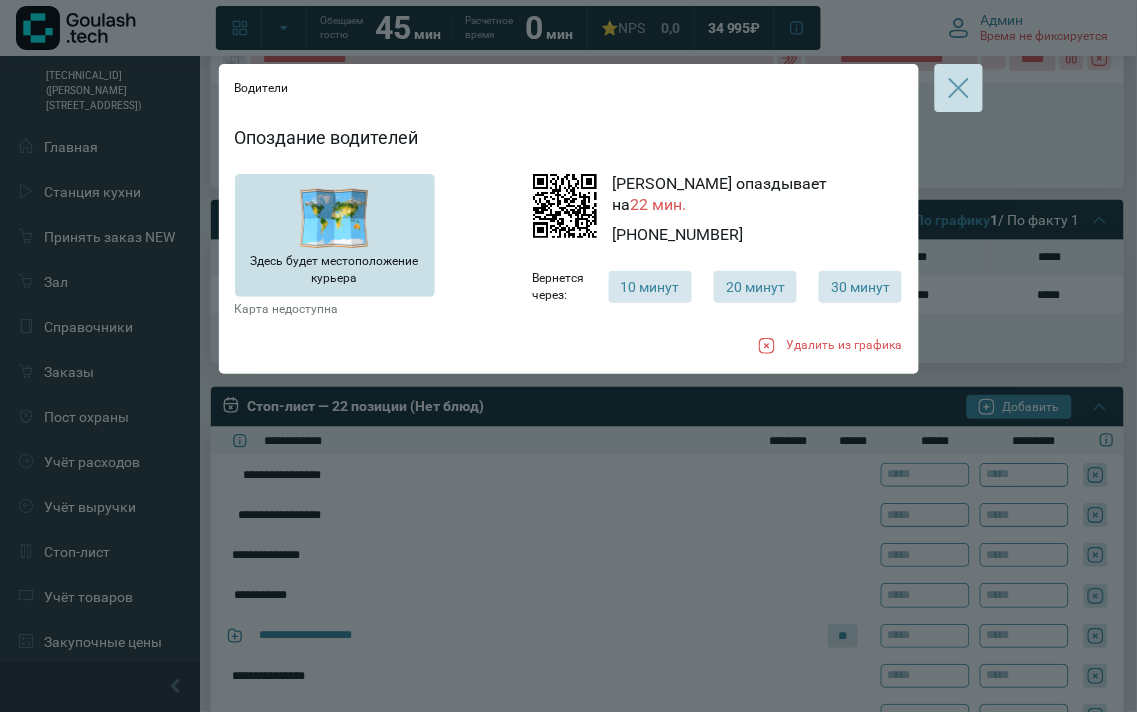 click 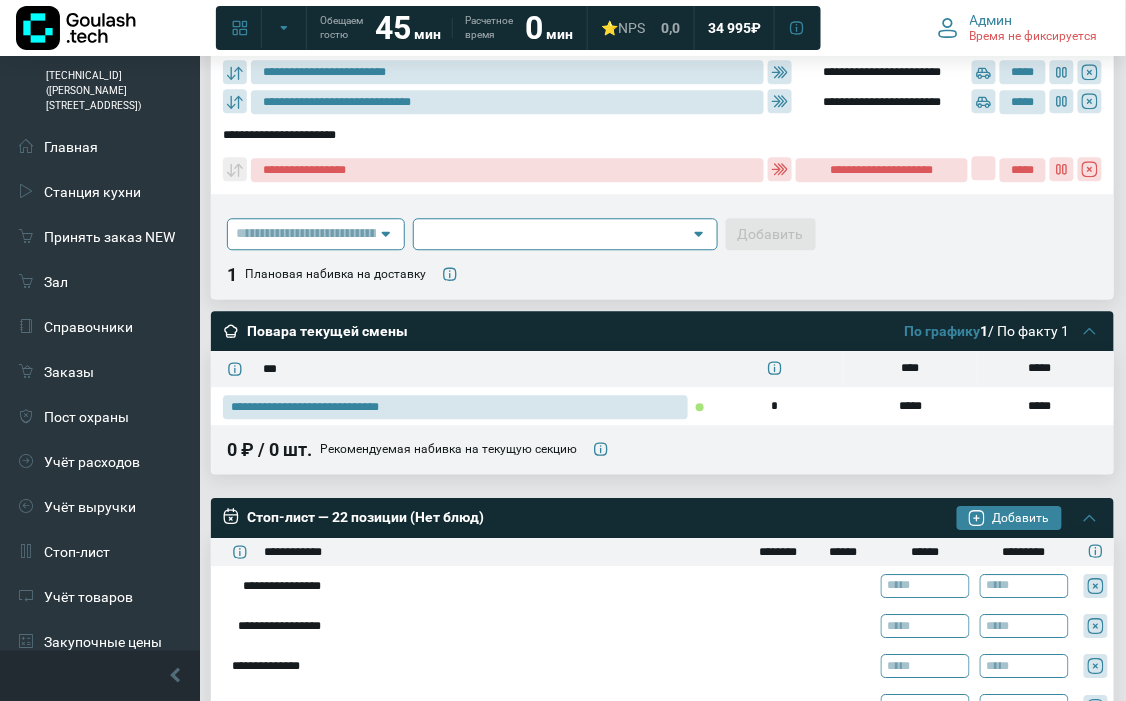 scroll, scrollTop: 777, scrollLeft: 0, axis: vertical 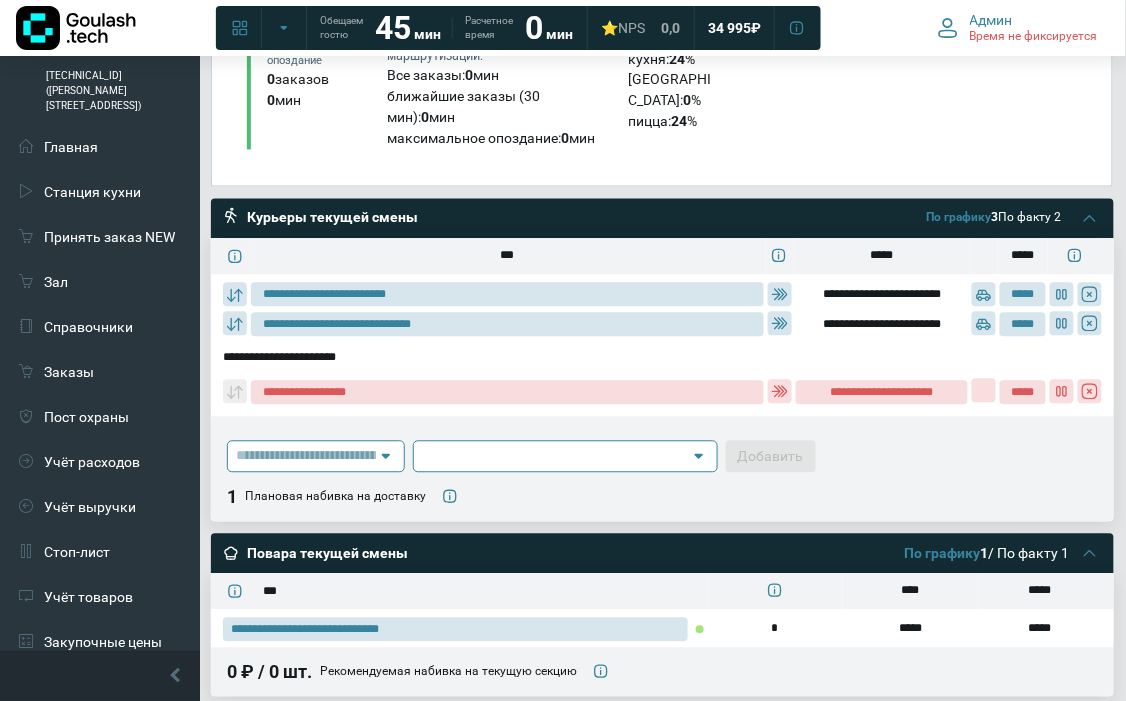 click at bounding box center [306, 457] 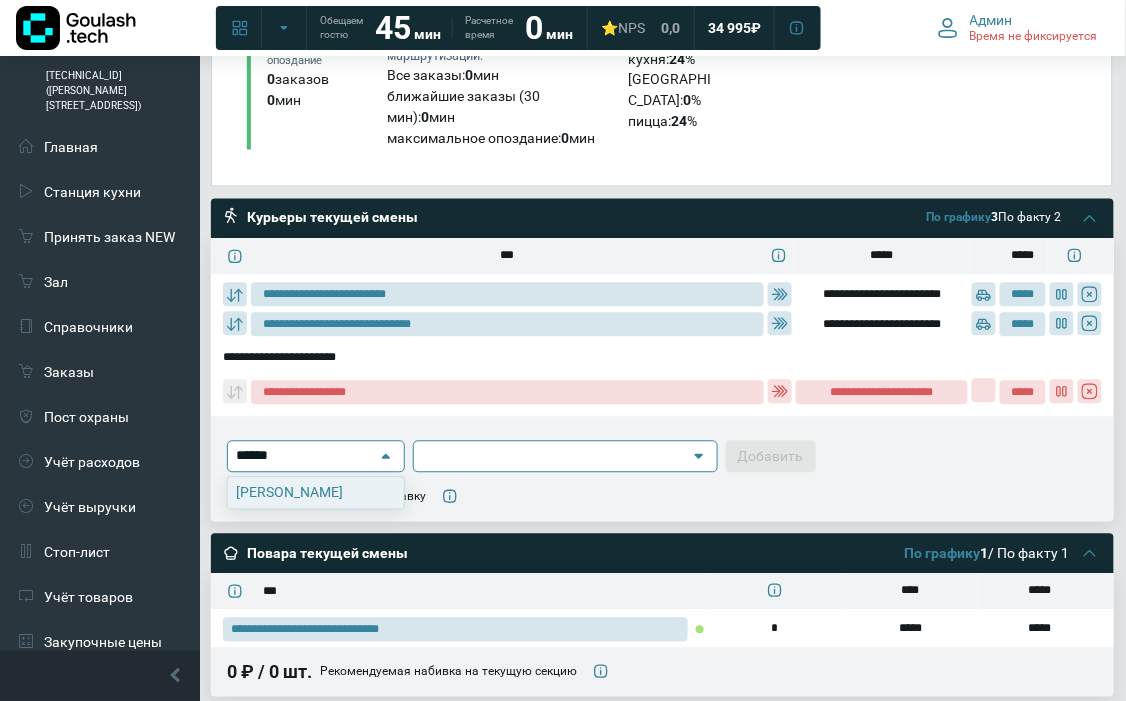 click on "Андрей Кривопалов" 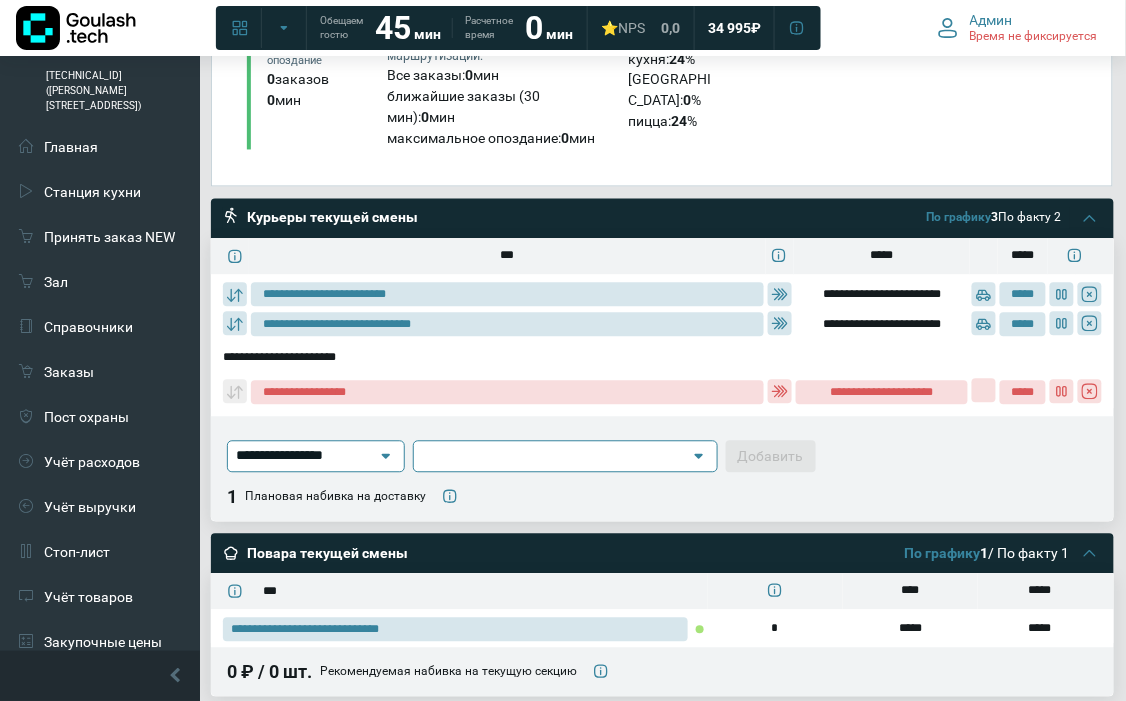 click at bounding box center [555, 457] 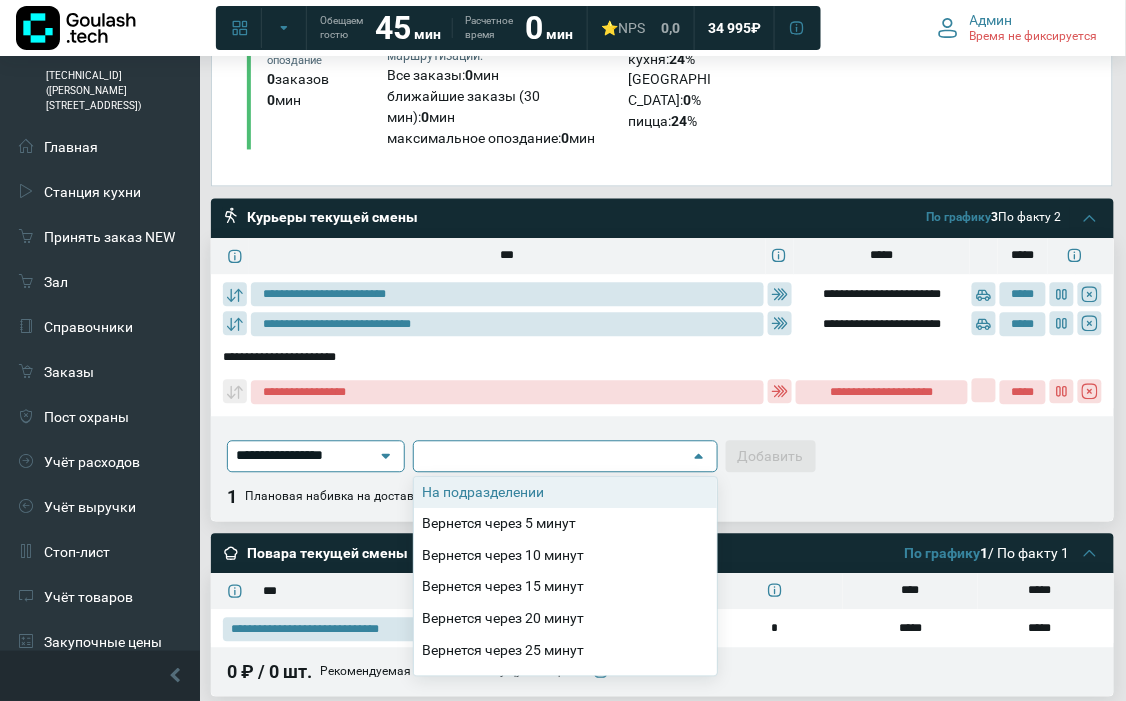 click on "На подразделении" 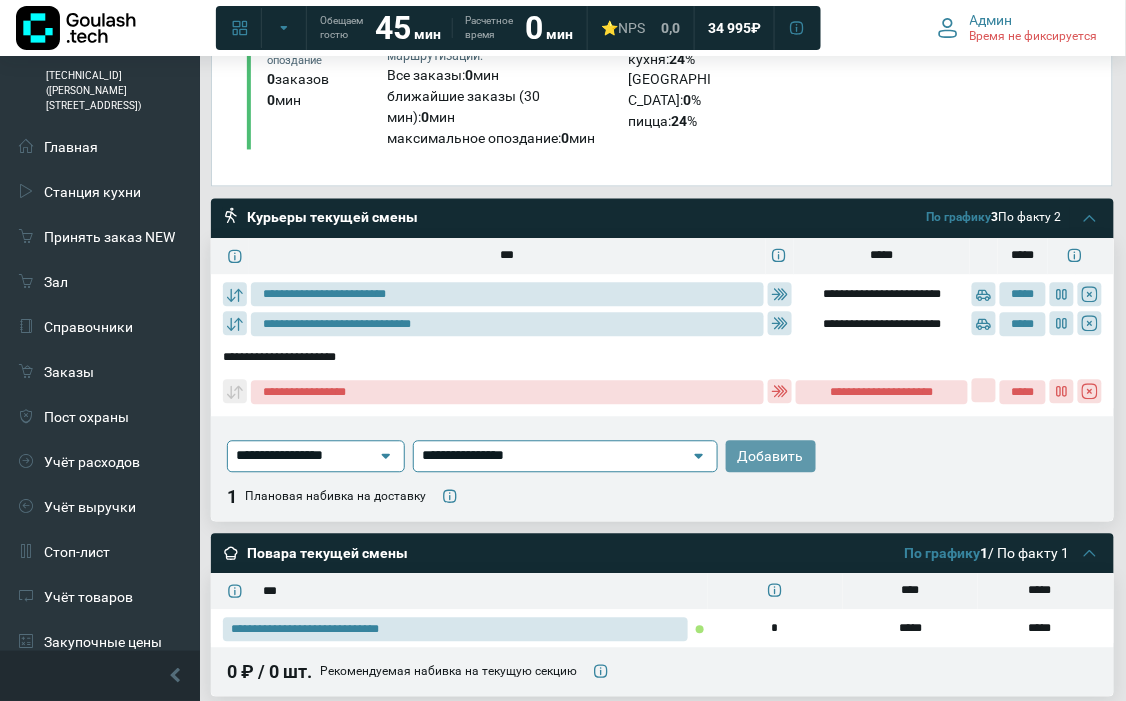 click on "Добавить" at bounding box center (771, 457) 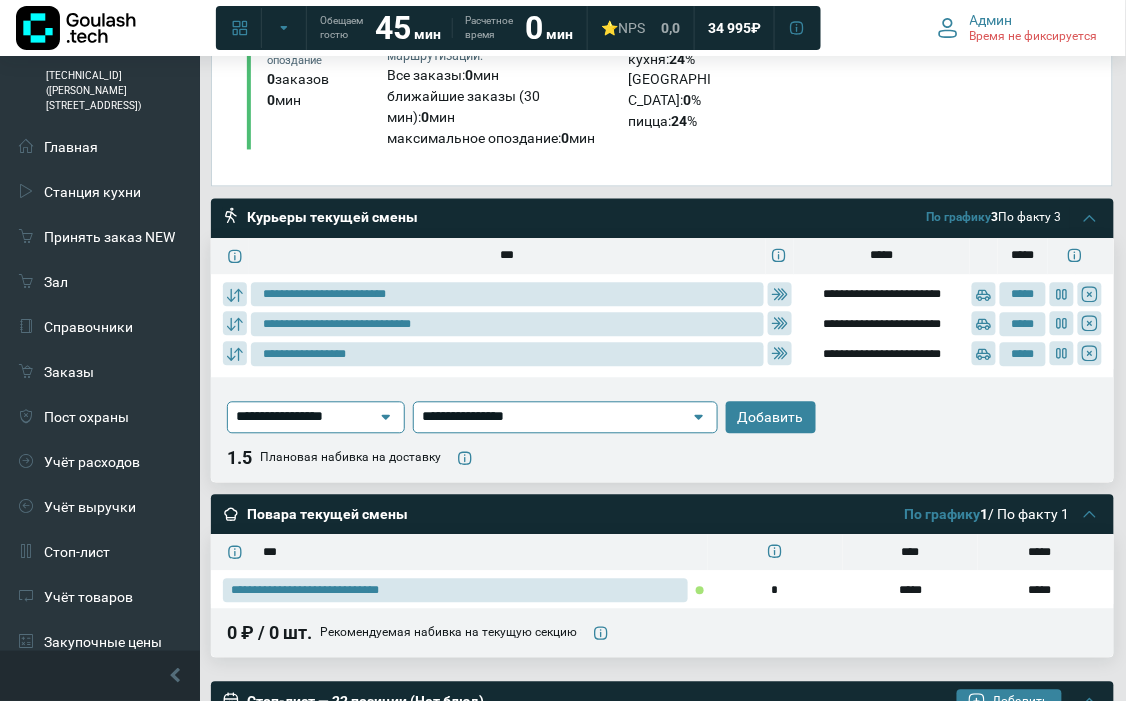 type on "**********" 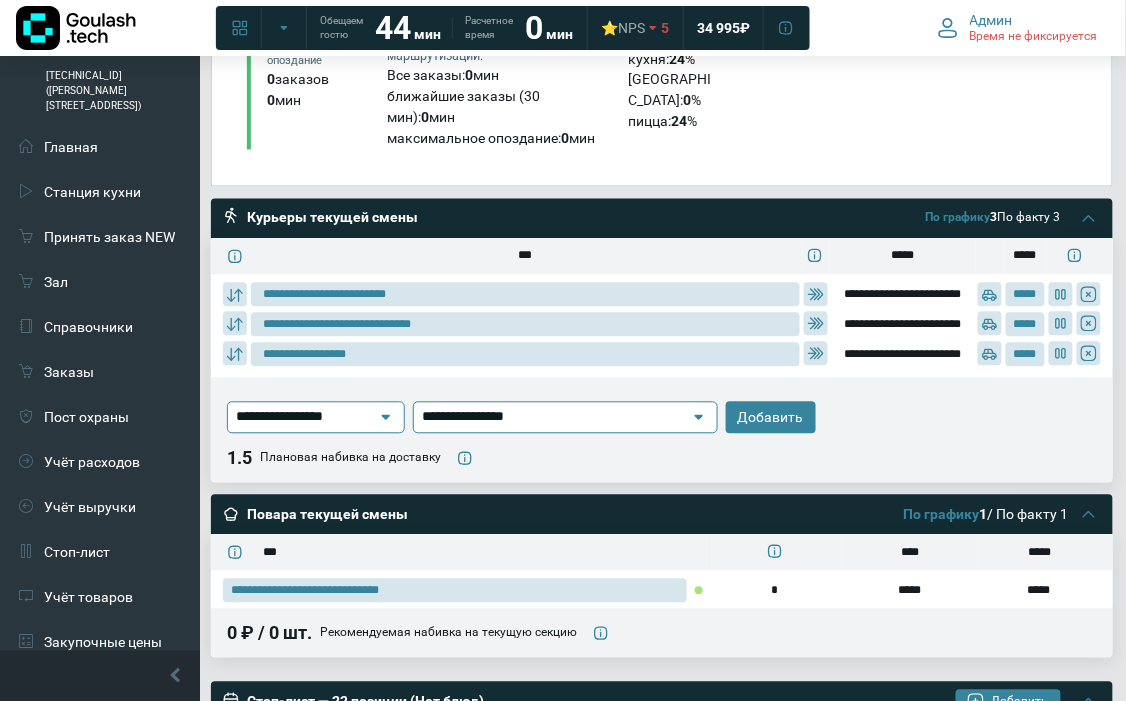 type on "**********" 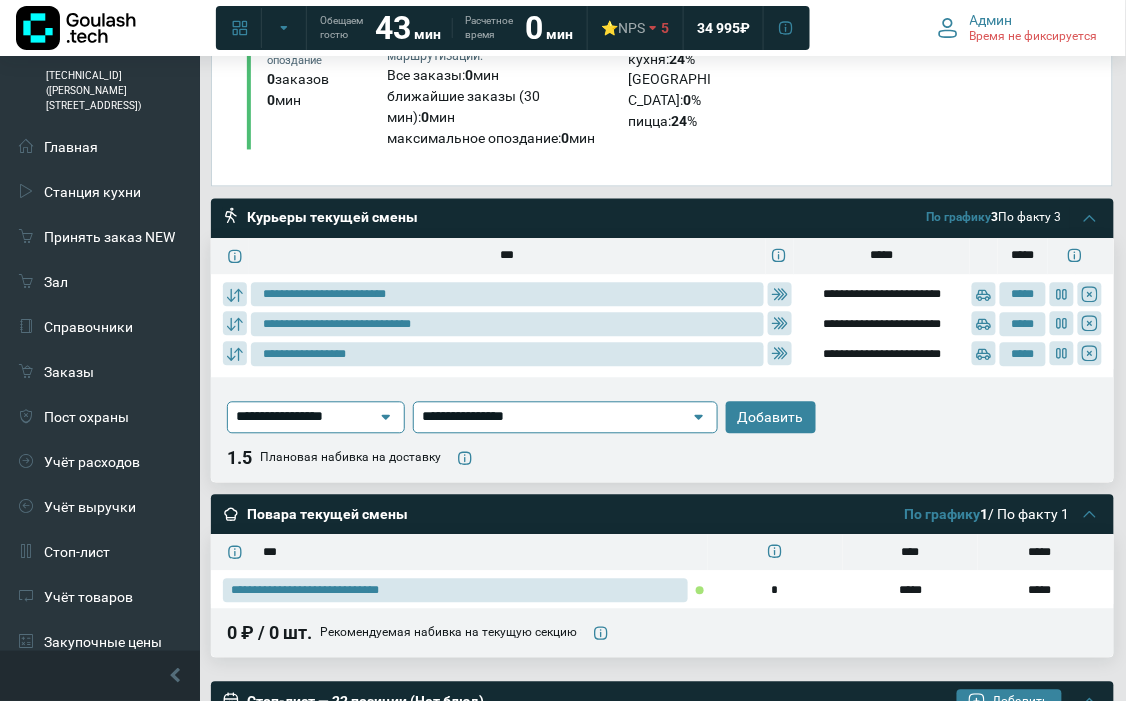 click on "**********" at bounding box center [306, 418] 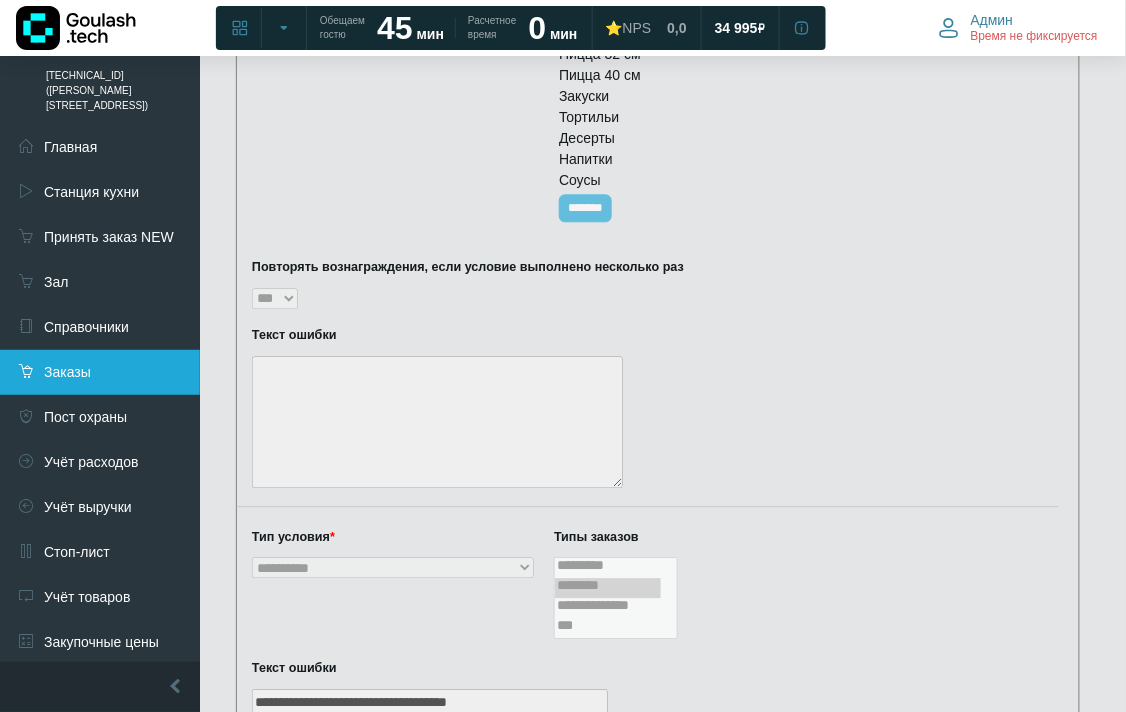 scroll, scrollTop: 2613, scrollLeft: 0, axis: vertical 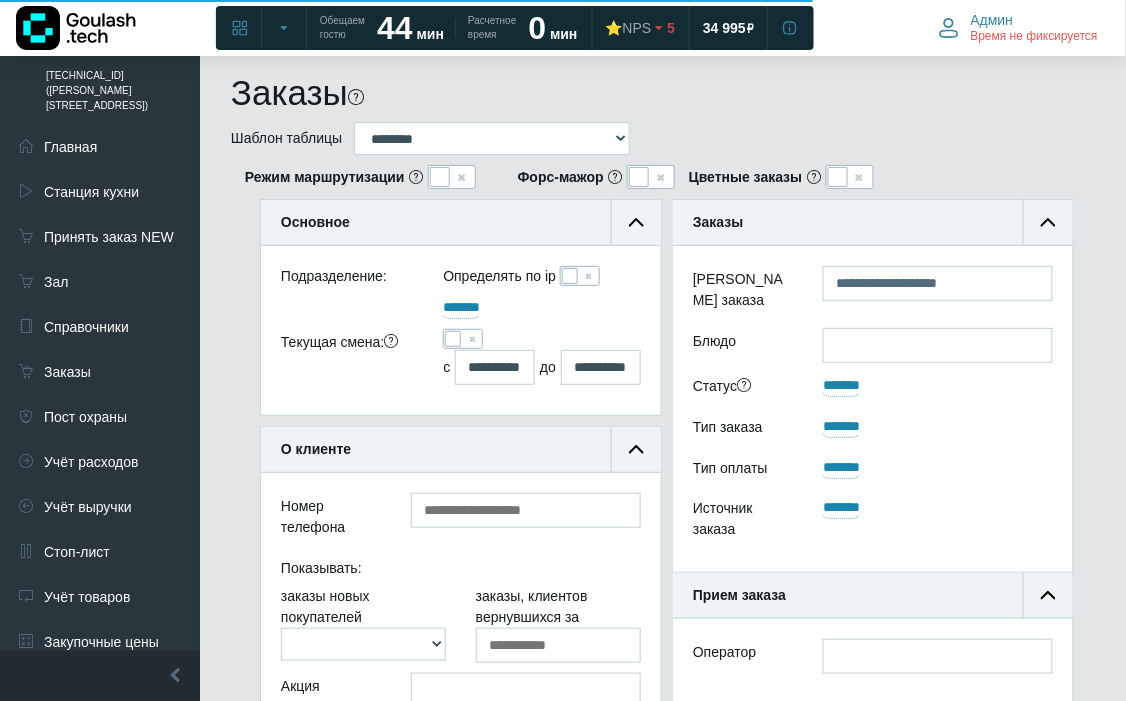 click at bounding box center (453, 339) 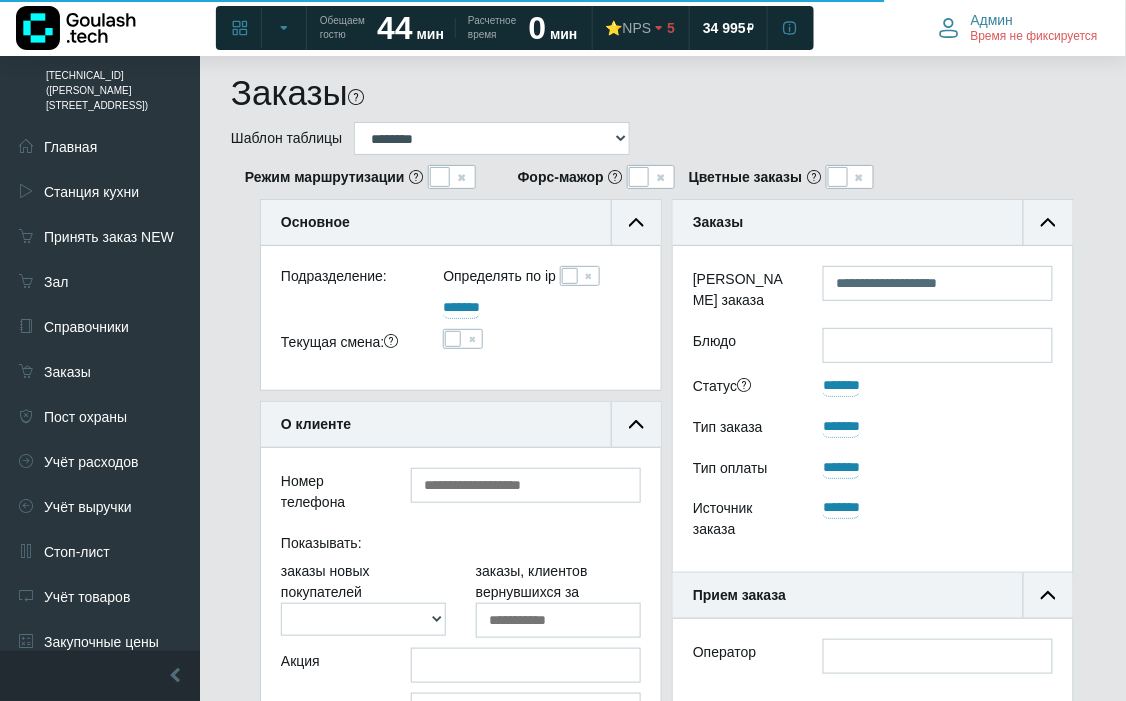 scroll, scrollTop: 188, scrollLeft: 400, axis: both 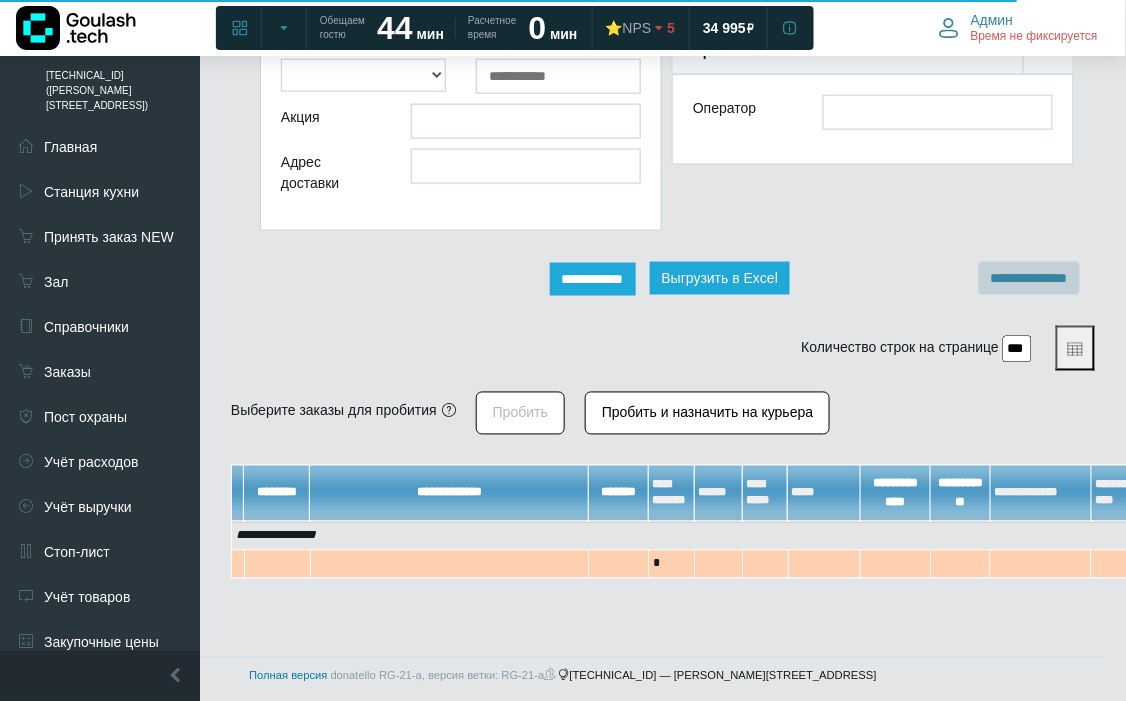 click on "**********" at bounding box center [593, 279] 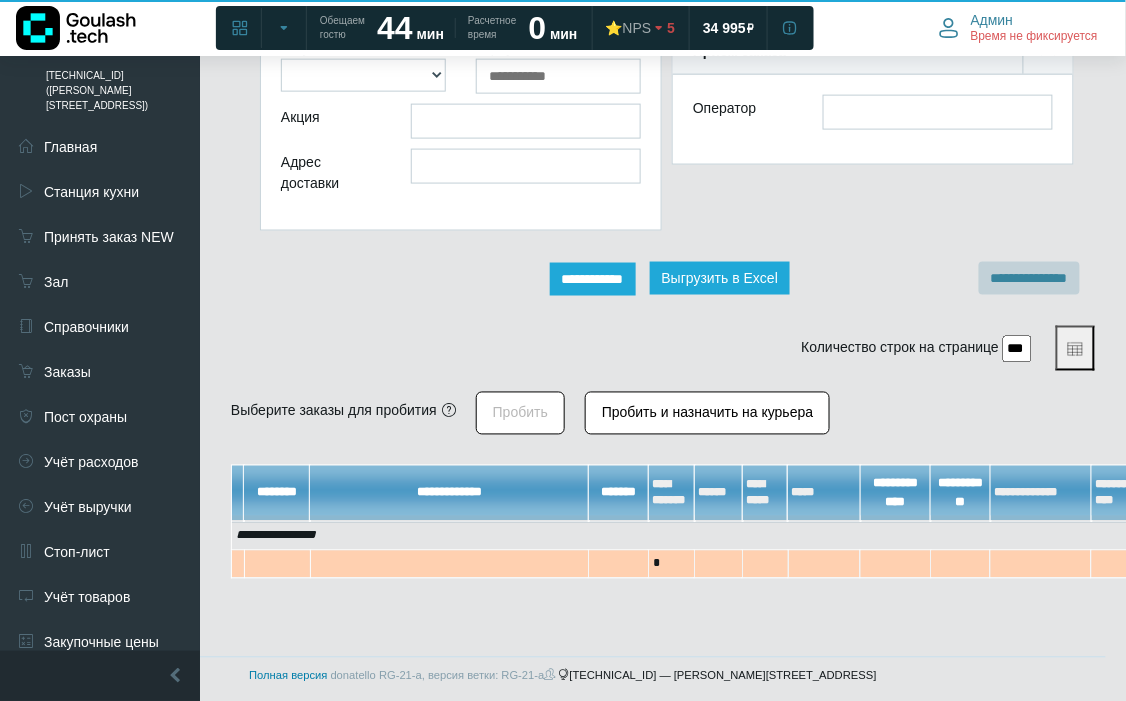 scroll, scrollTop: 12, scrollLeft: 12, axis: both 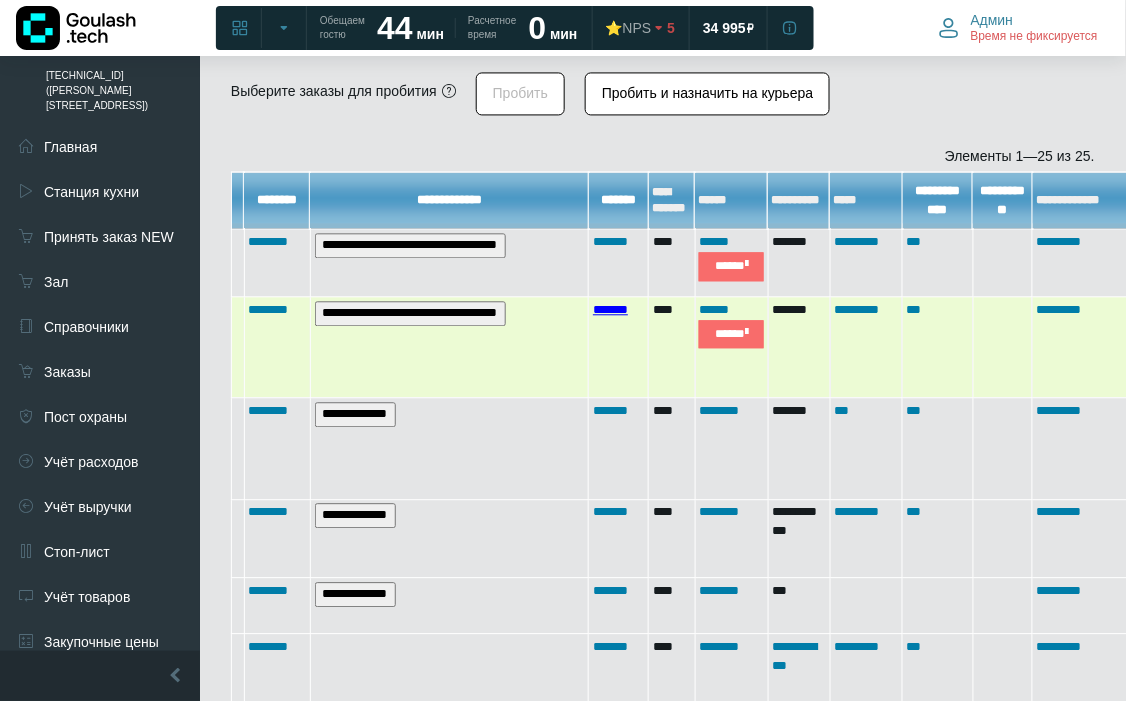click on "*******" at bounding box center (610, 309) 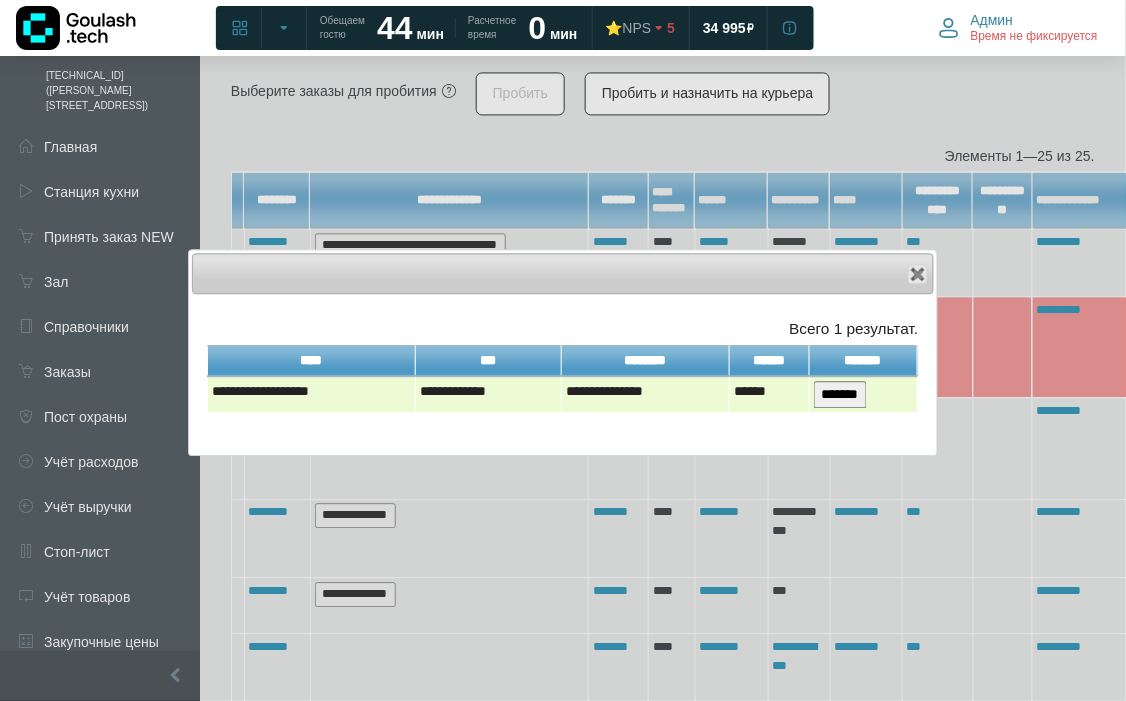 click on "*******" at bounding box center [840, 394] 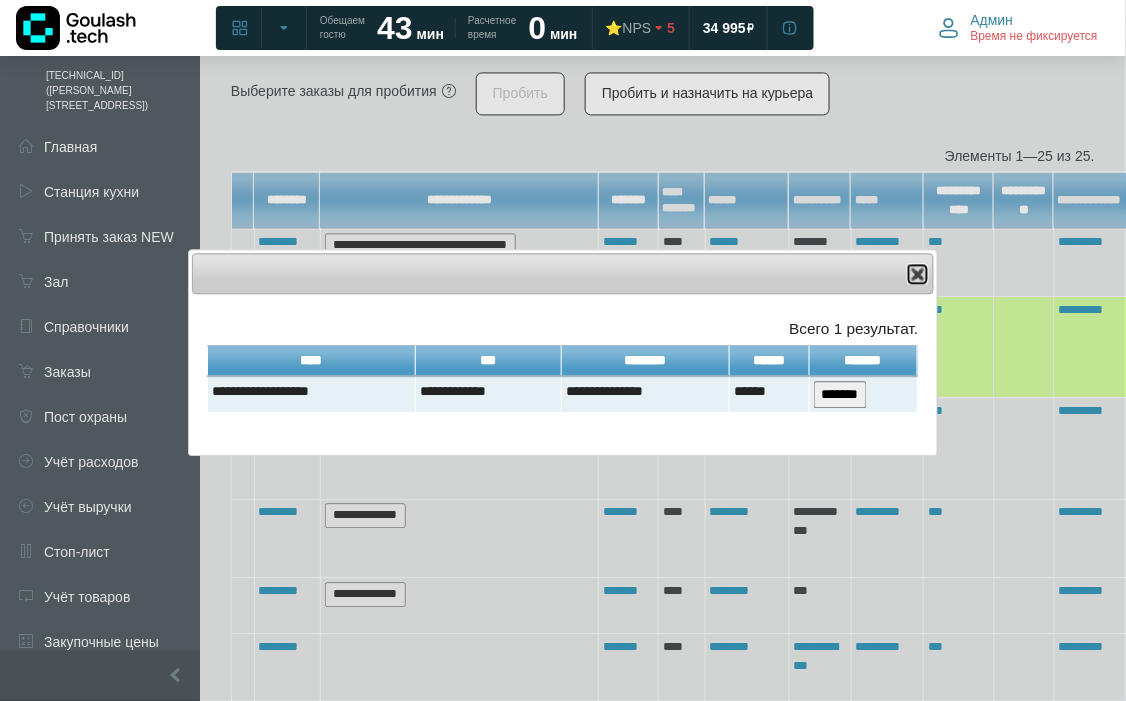 click on "Close" at bounding box center [918, 274] 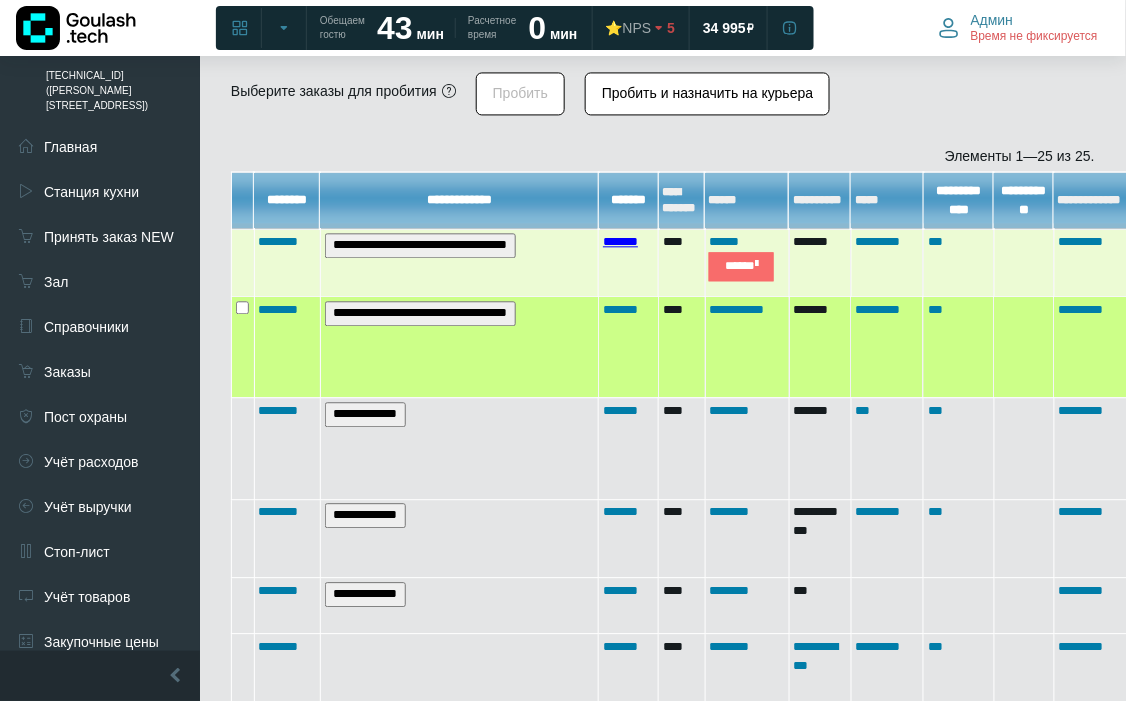 click on "*******" at bounding box center (620, 241) 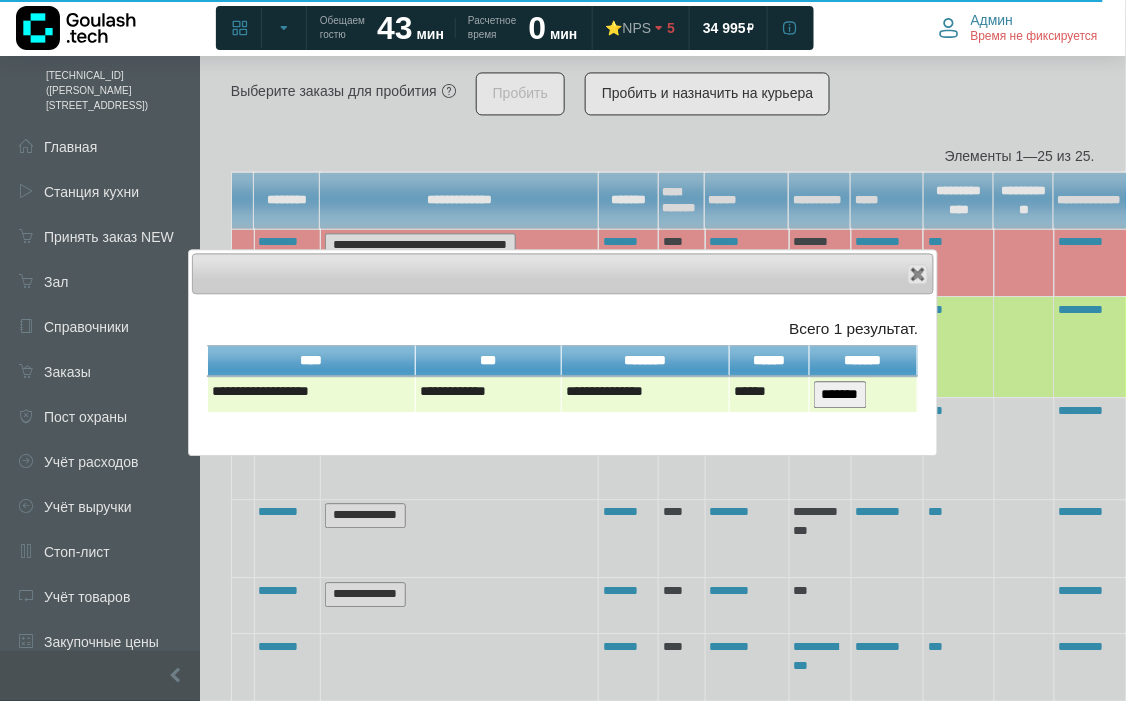 click on "*******" at bounding box center [840, 394] 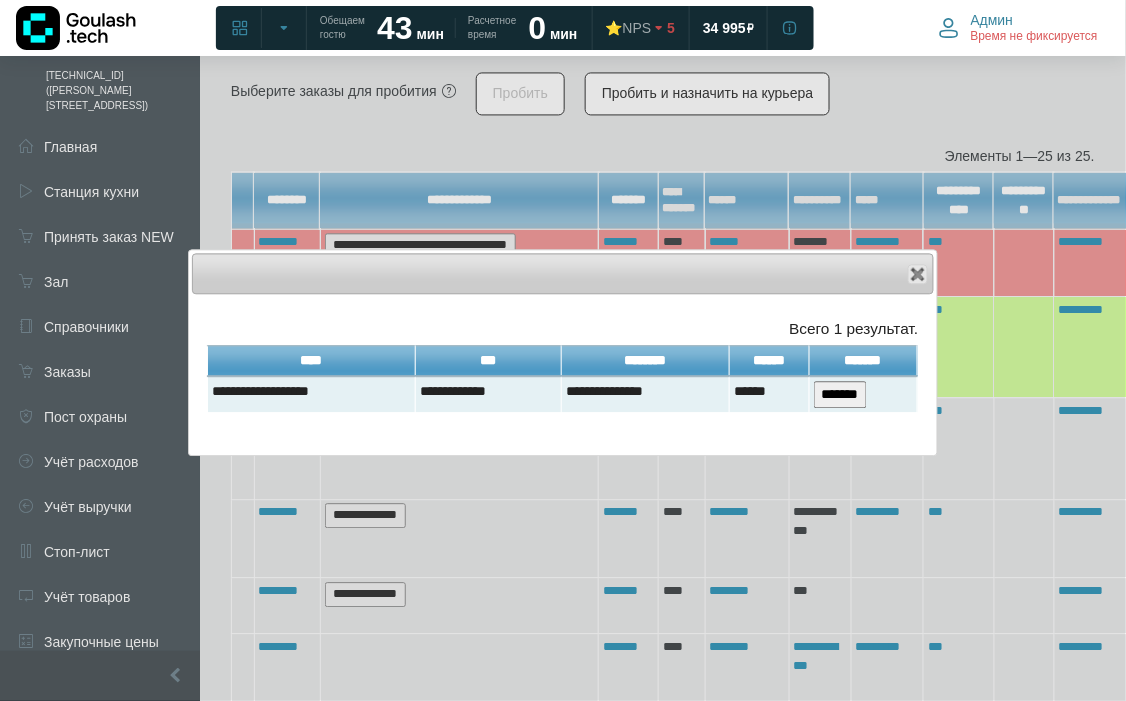 click on "Close" at bounding box center (563, 273) 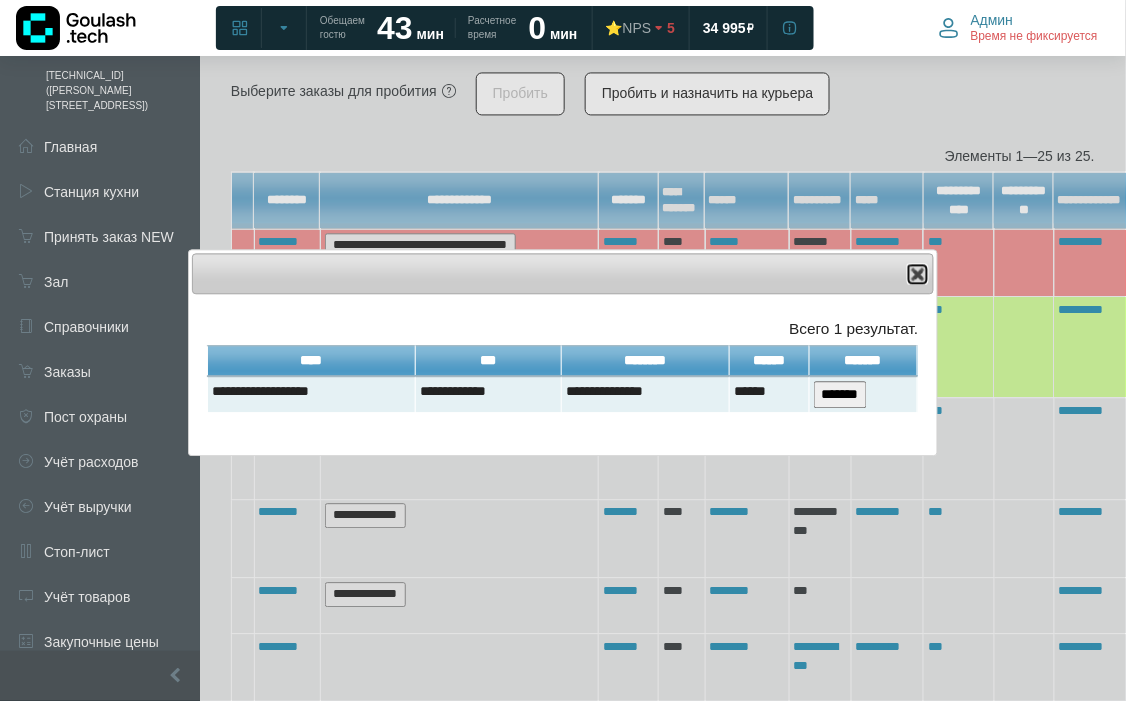 click at bounding box center [918, 274] 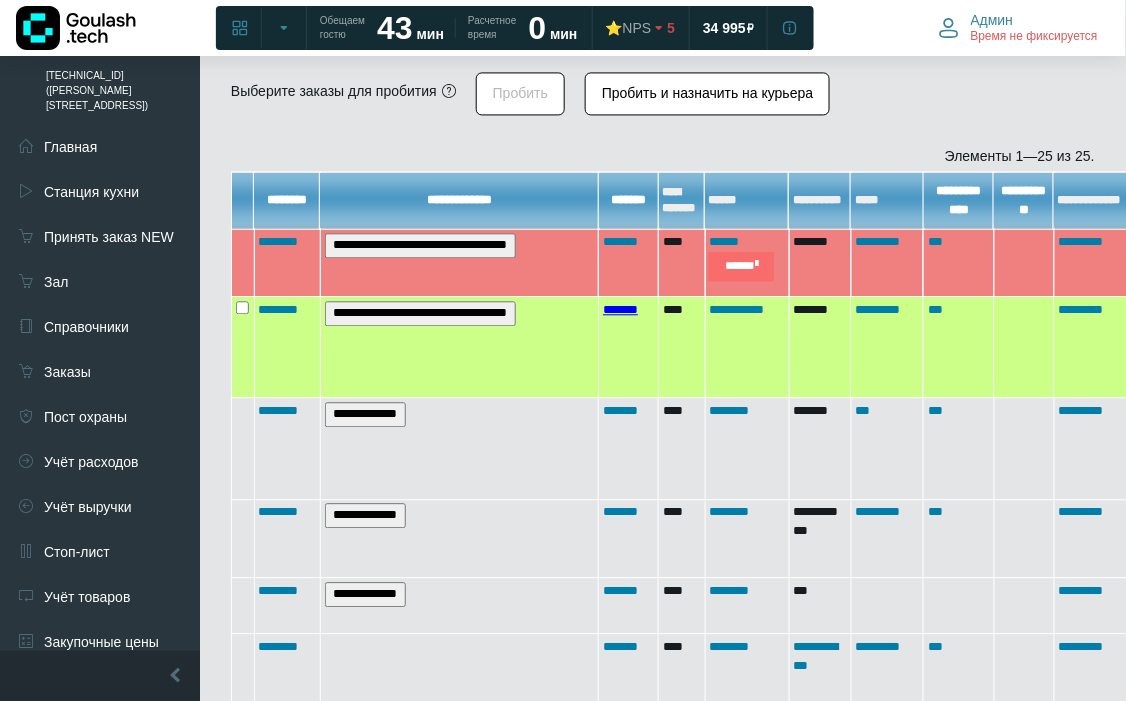 click on "*******" at bounding box center (620, 309) 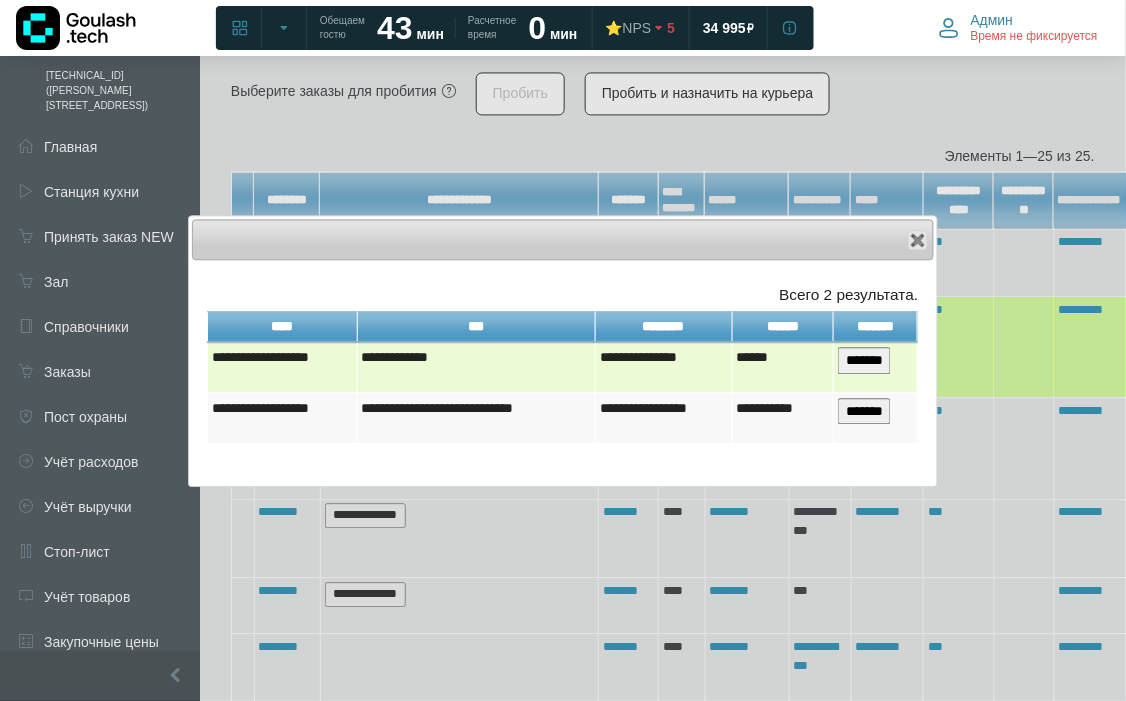 click on "*******" at bounding box center [864, 360] 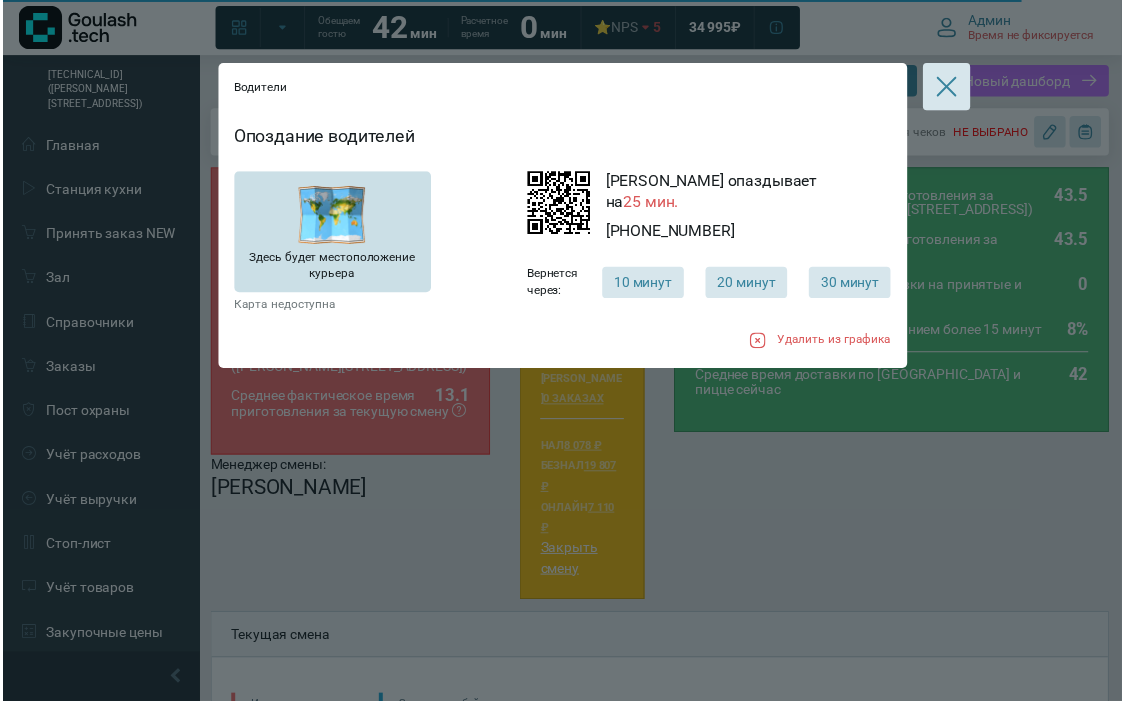 scroll, scrollTop: 444, scrollLeft: 0, axis: vertical 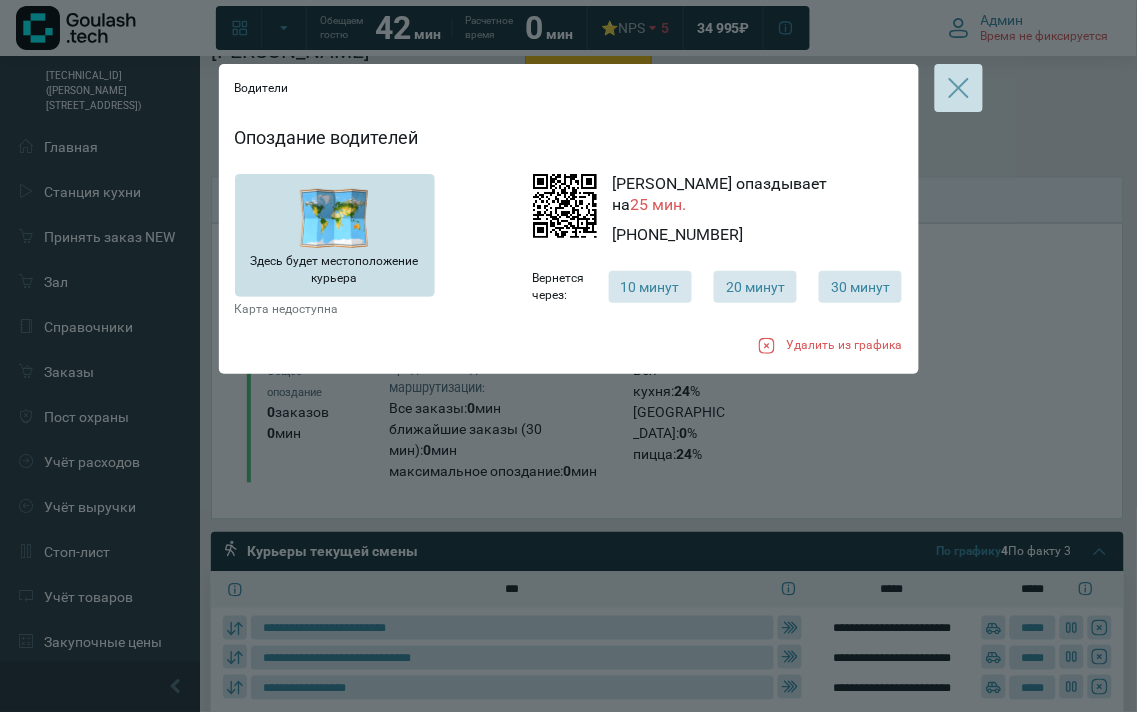 click at bounding box center (959, 88) 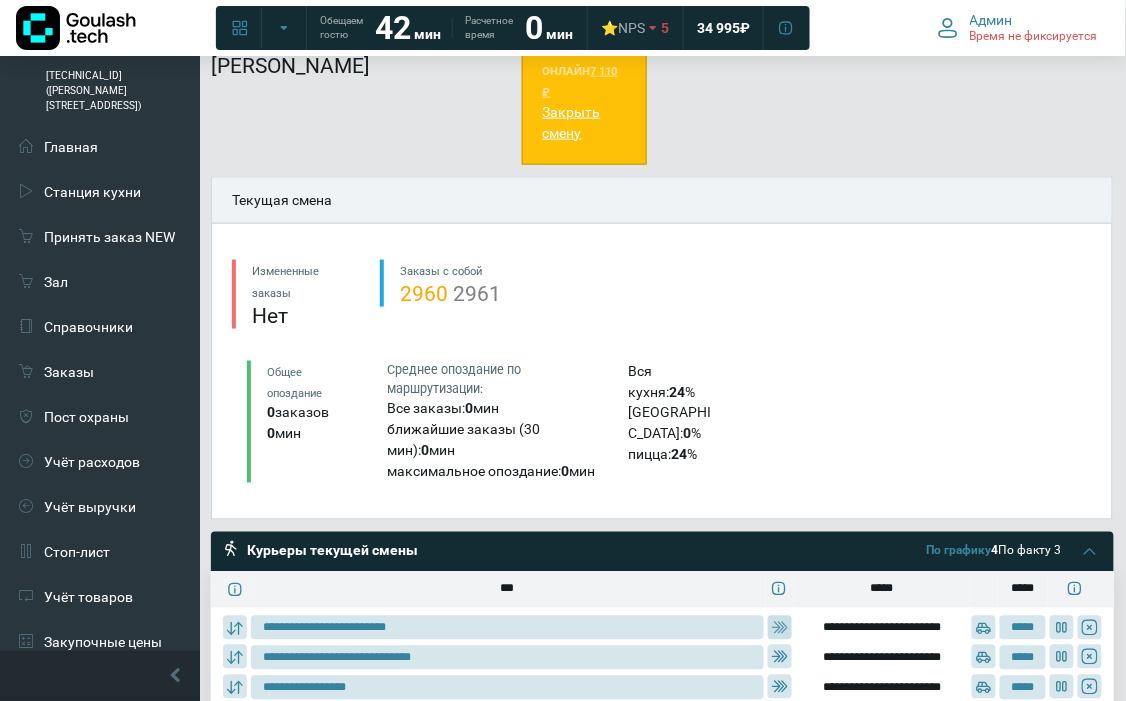scroll, scrollTop: 555, scrollLeft: 0, axis: vertical 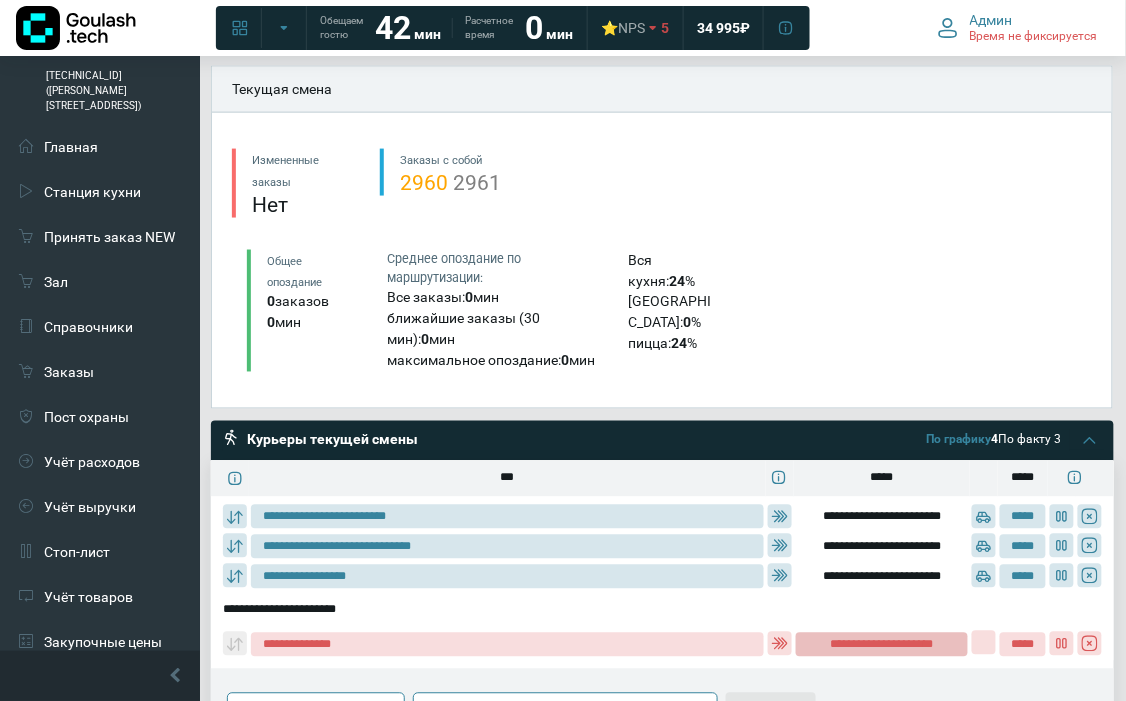 click on "**********" at bounding box center (882, 645) 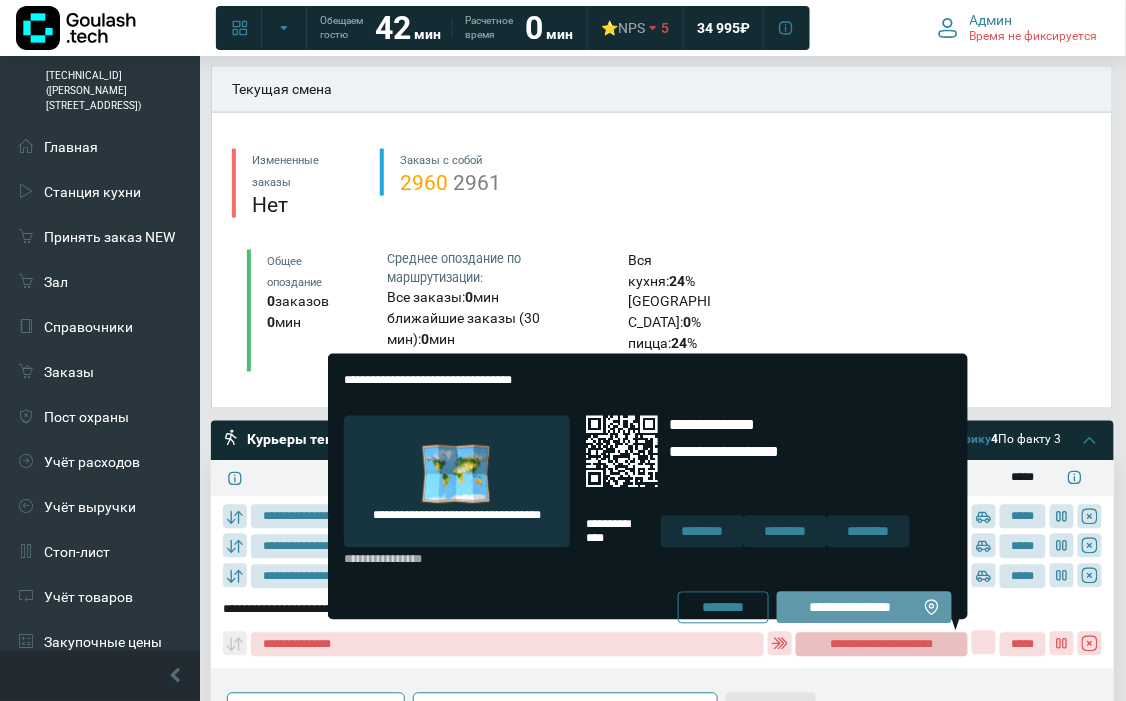click on "**********" at bounding box center [850, 608] 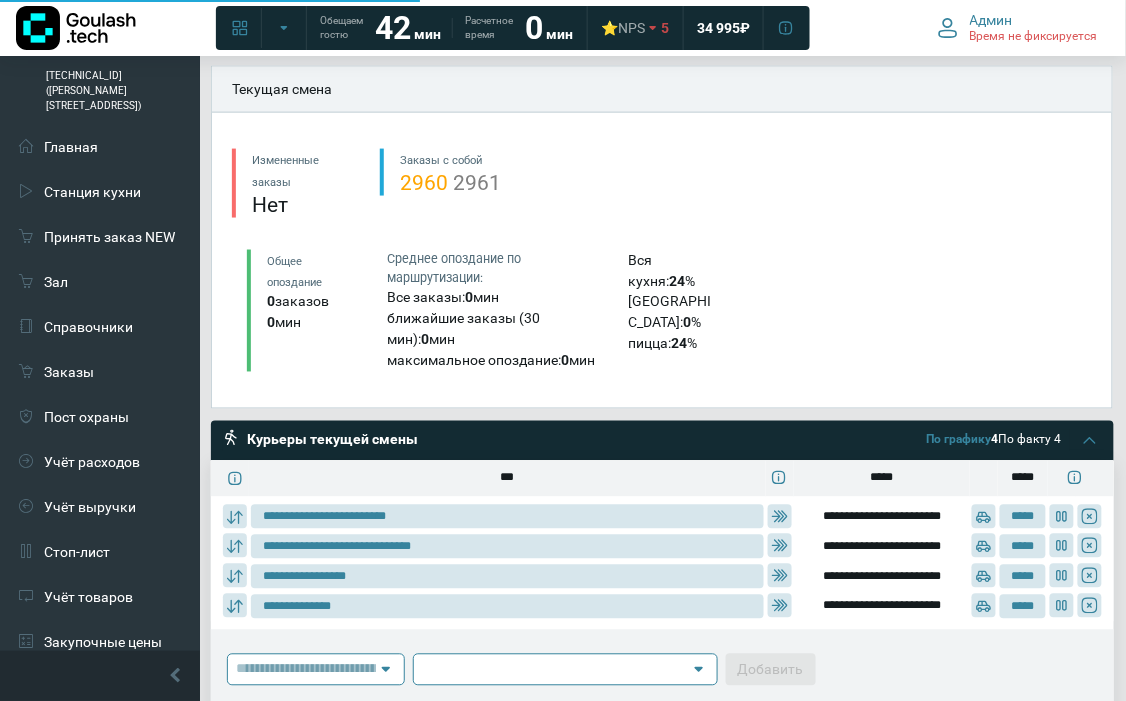 type on "**********" 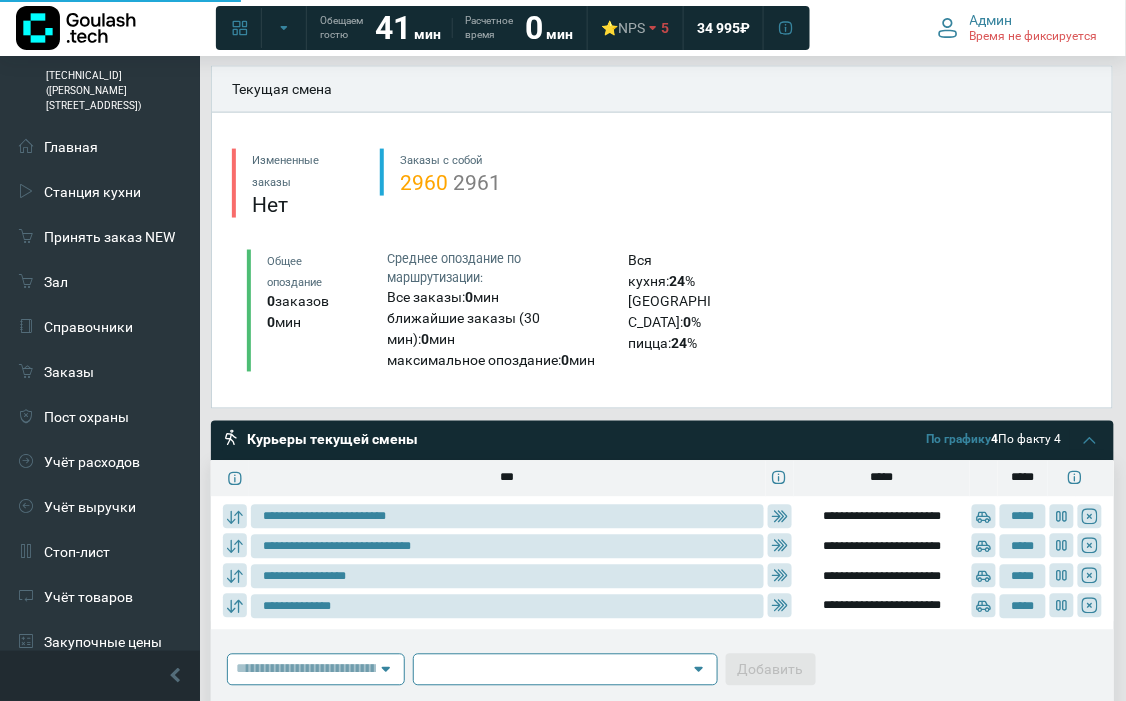 type on "**********" 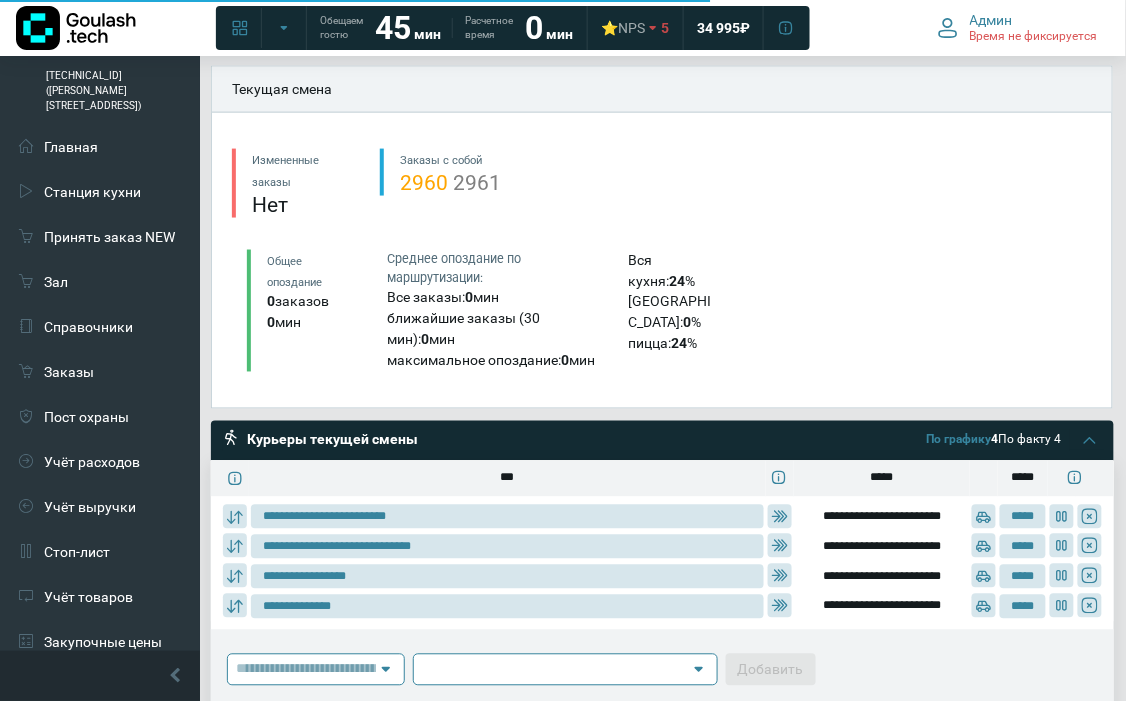 type on "**********" 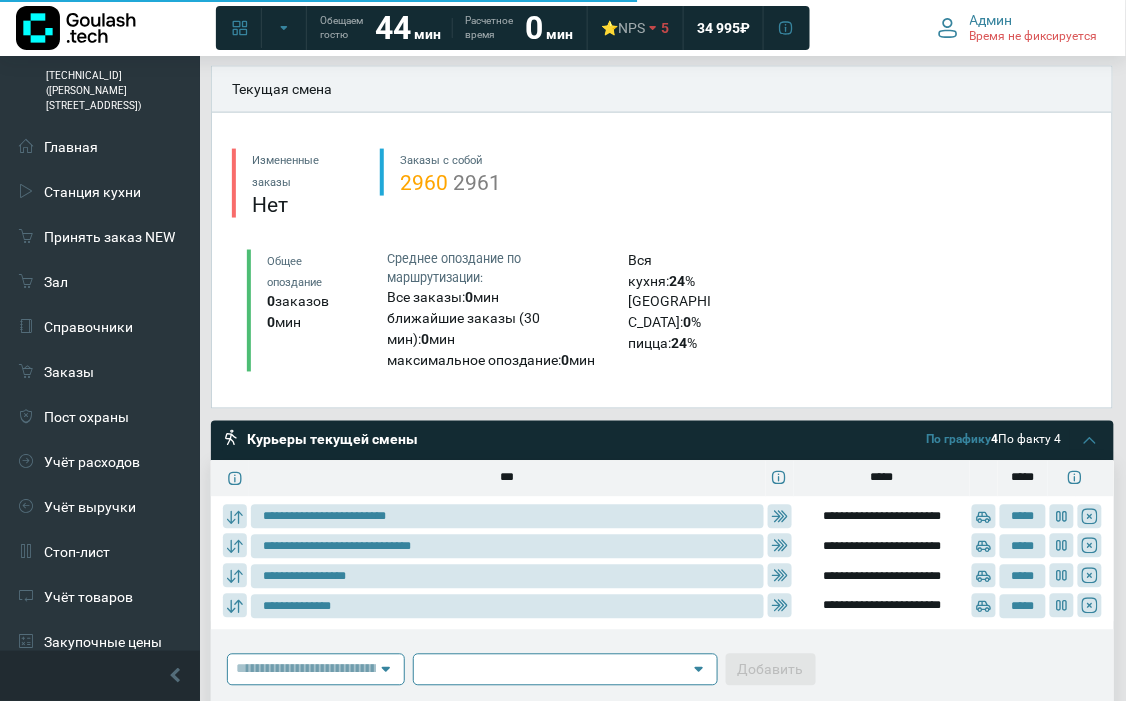 type on "**********" 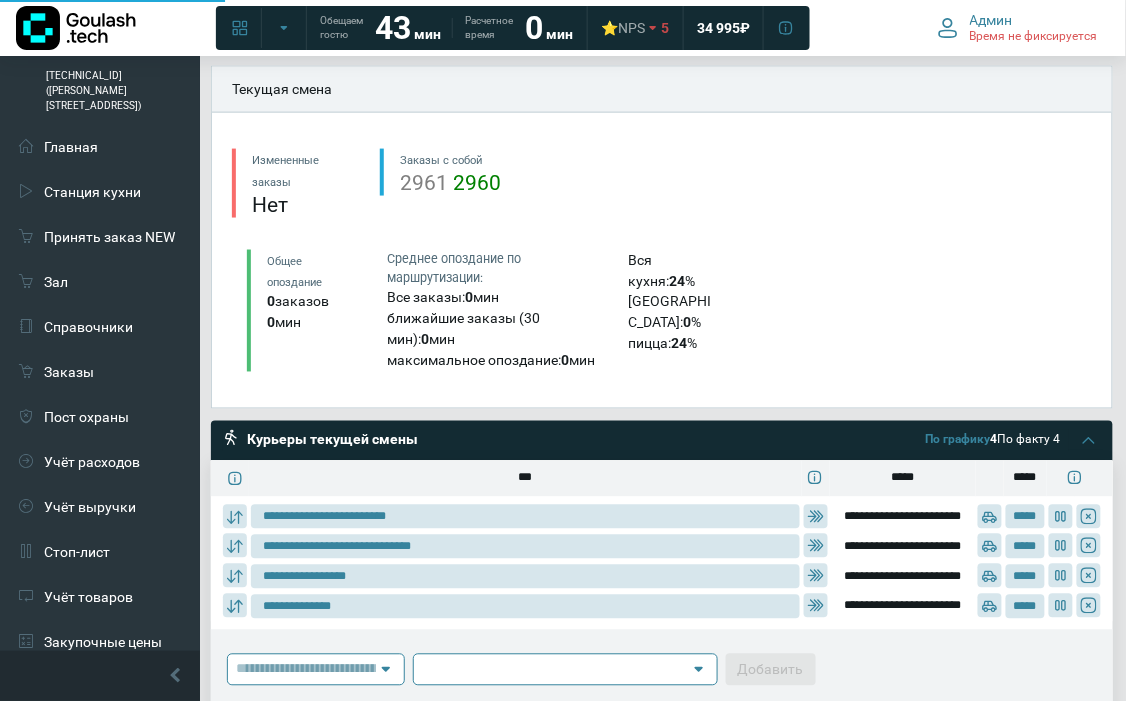 type on "**********" 